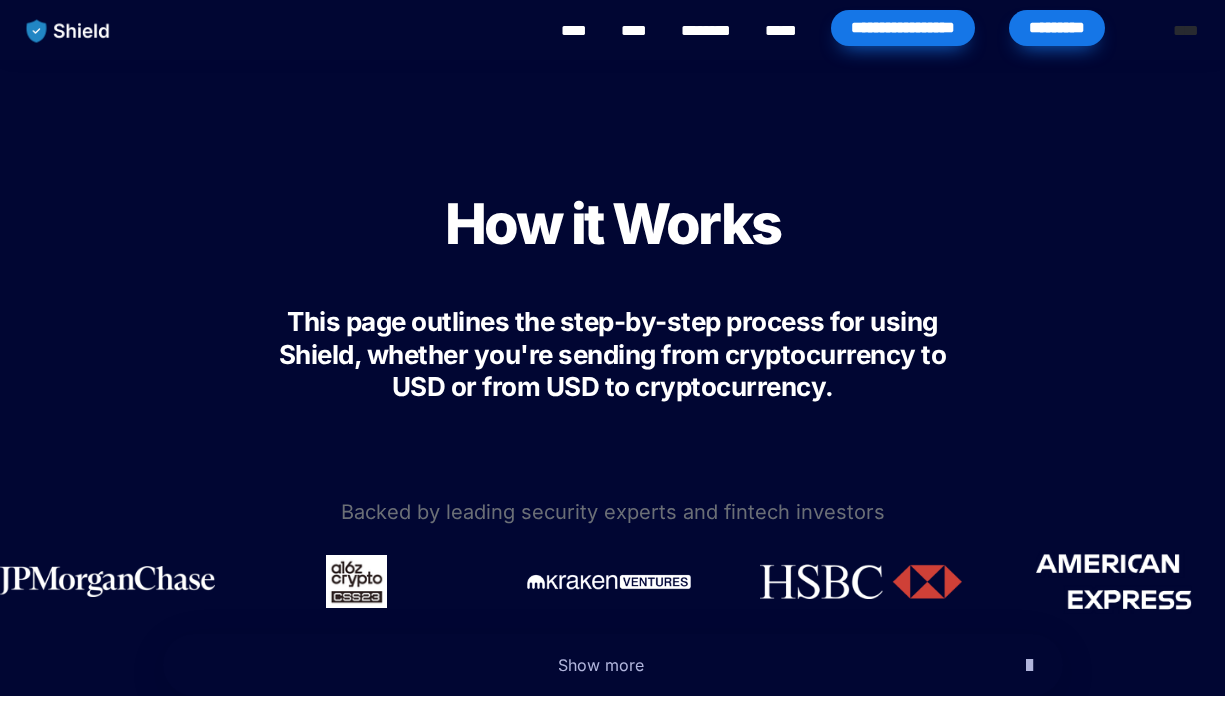 scroll, scrollTop: 0, scrollLeft: 0, axis: both 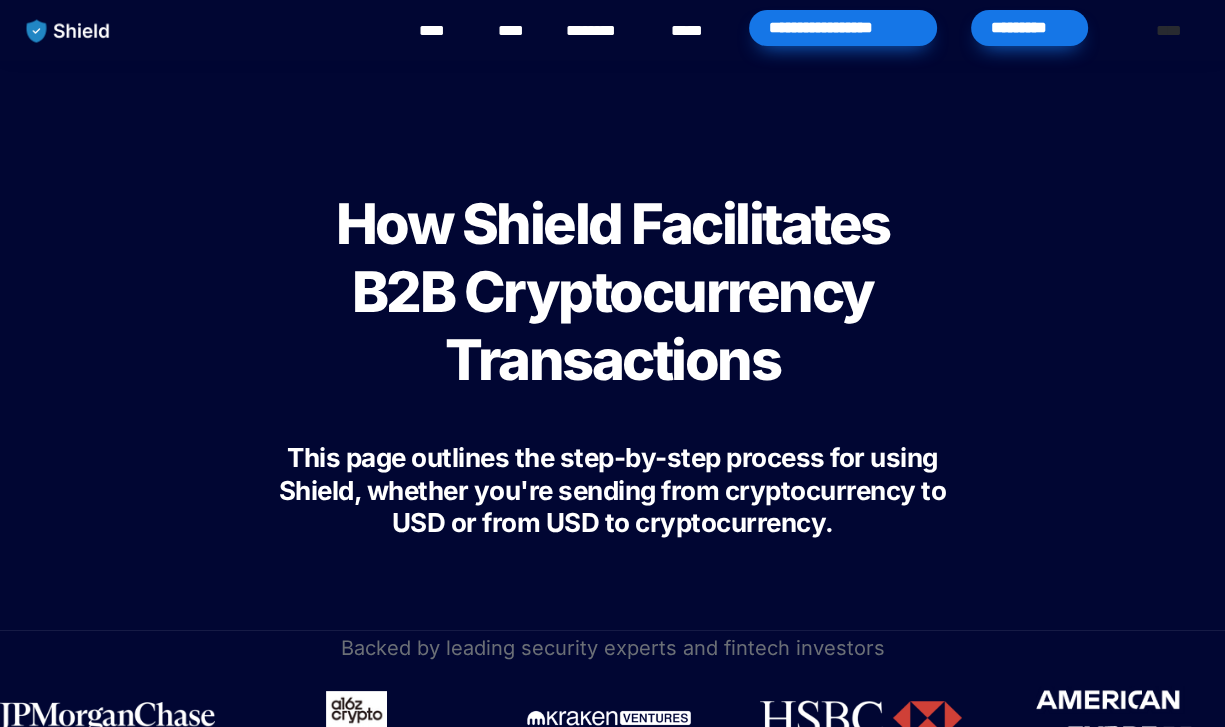click on "*********" at bounding box center [1029, 28] 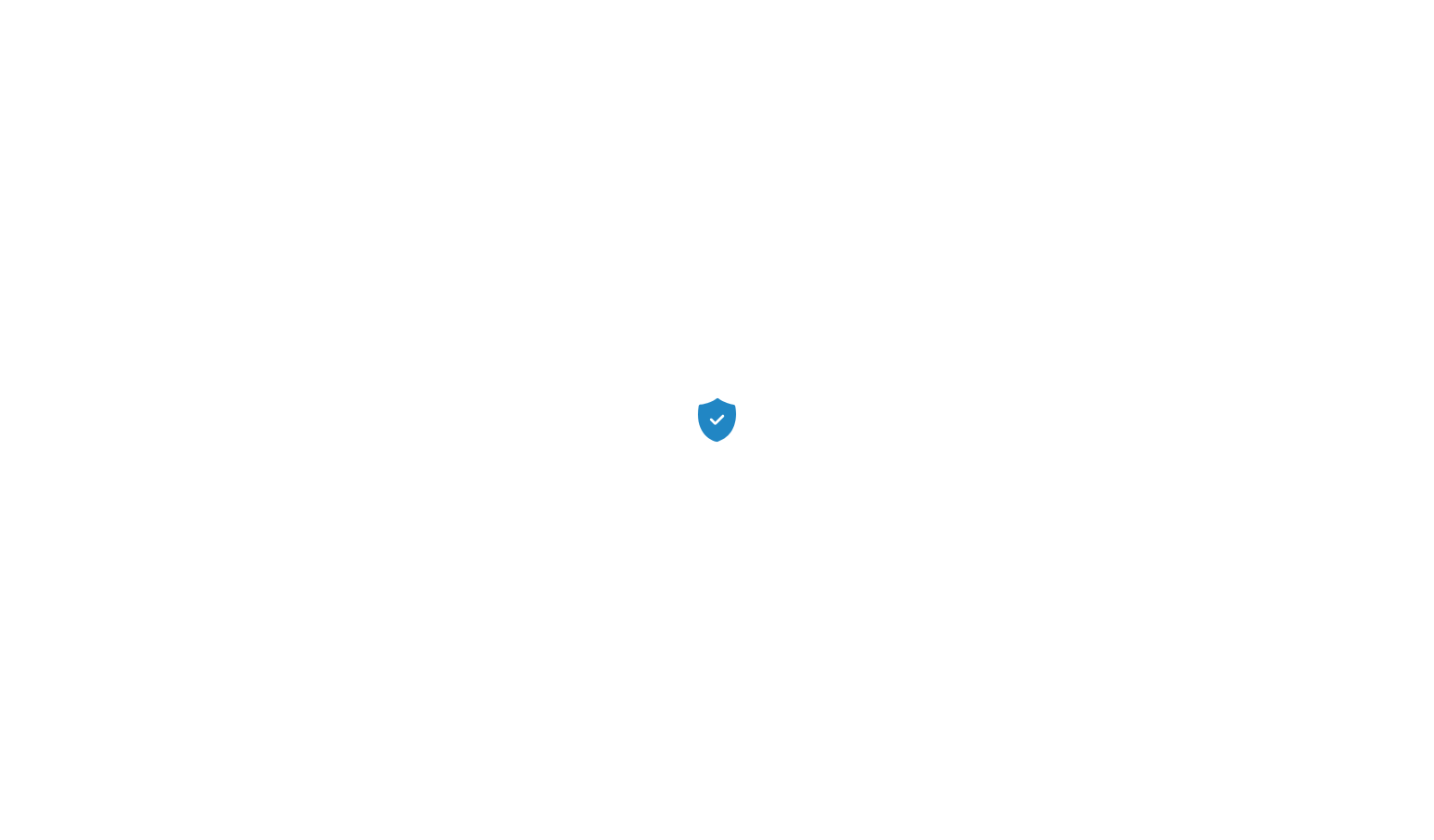 scroll, scrollTop: 0, scrollLeft: 0, axis: both 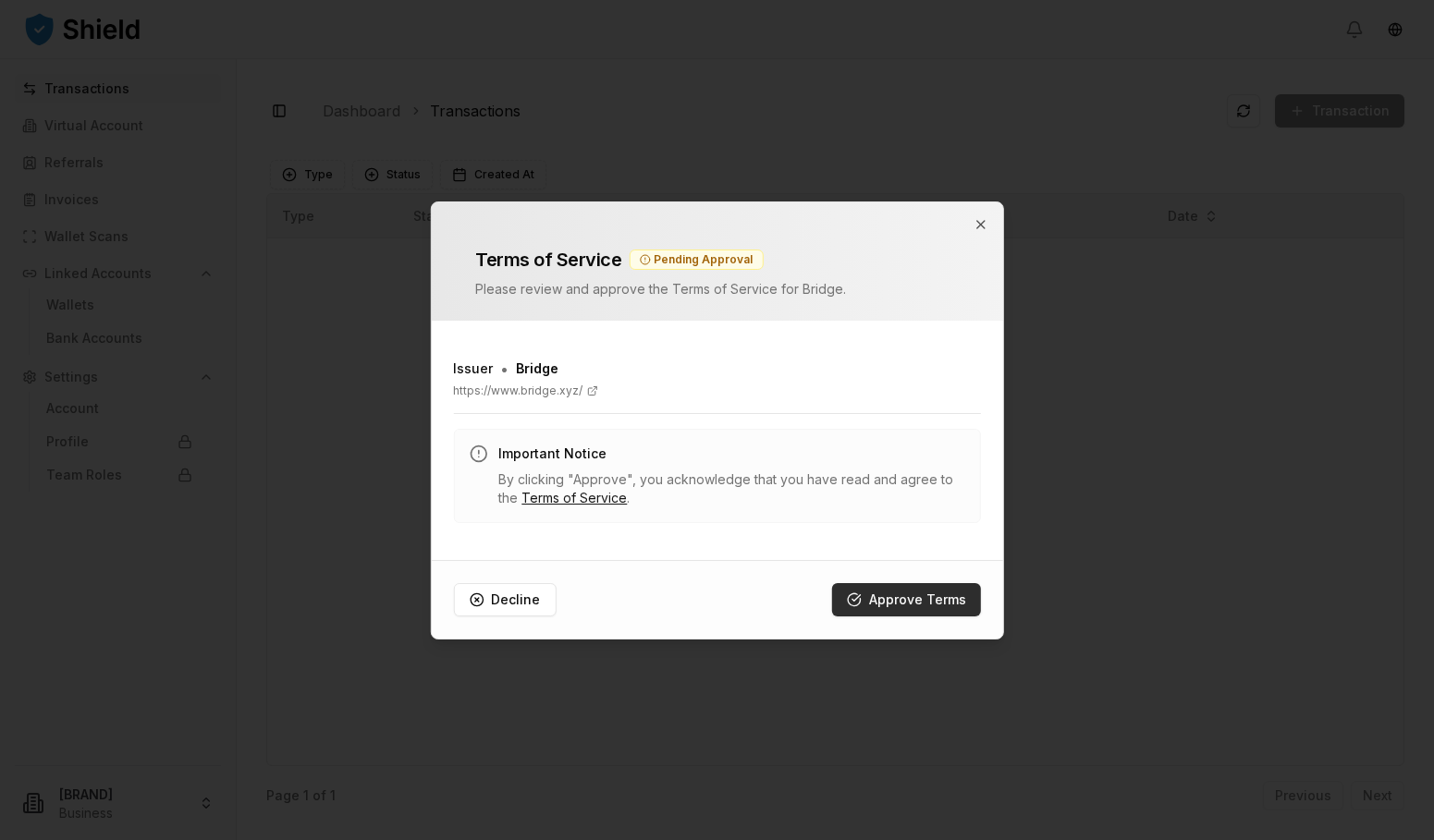 click on "Approve Terms" at bounding box center [906, 600] 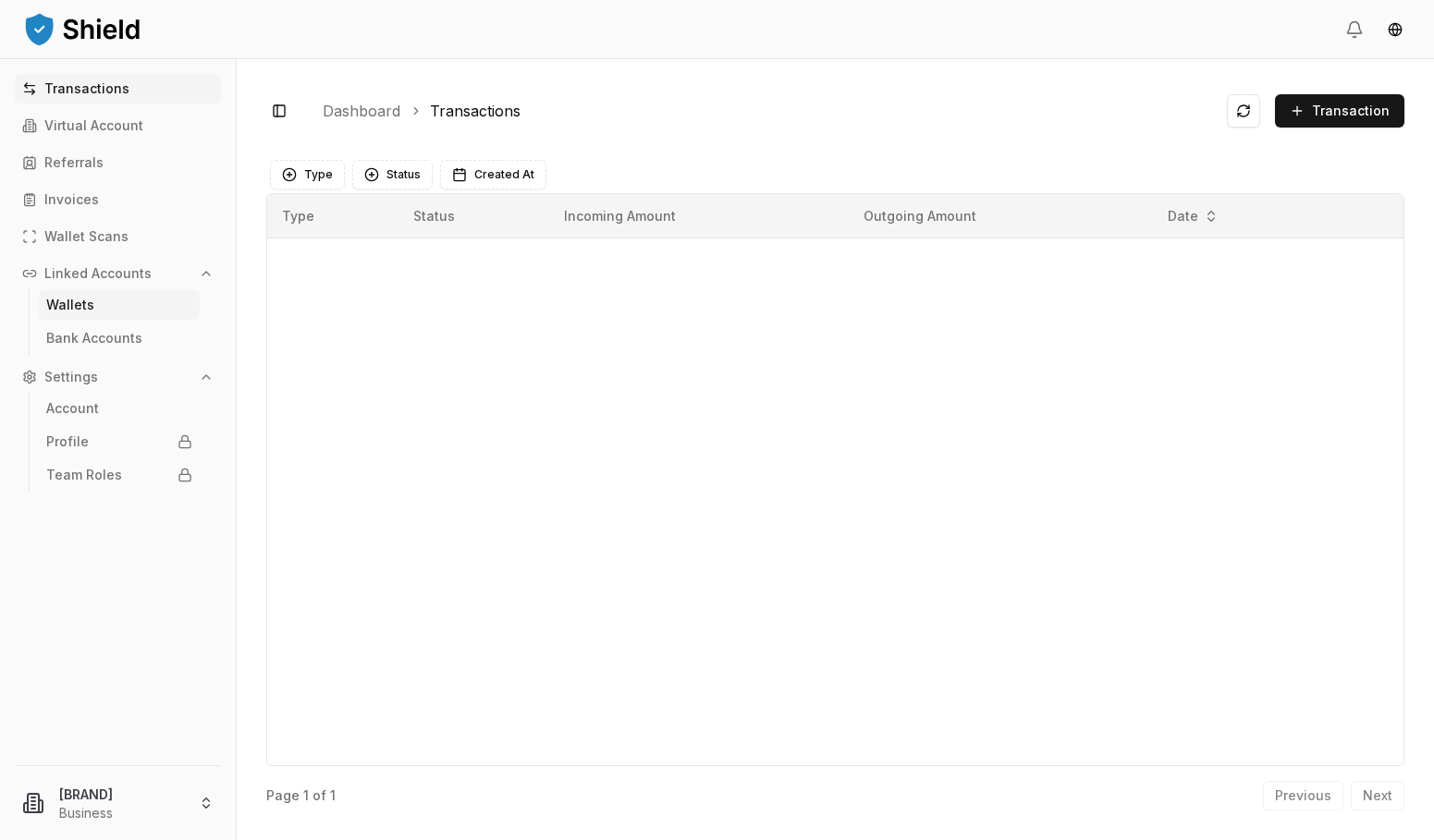 click on "Wallets" at bounding box center (119, 305) 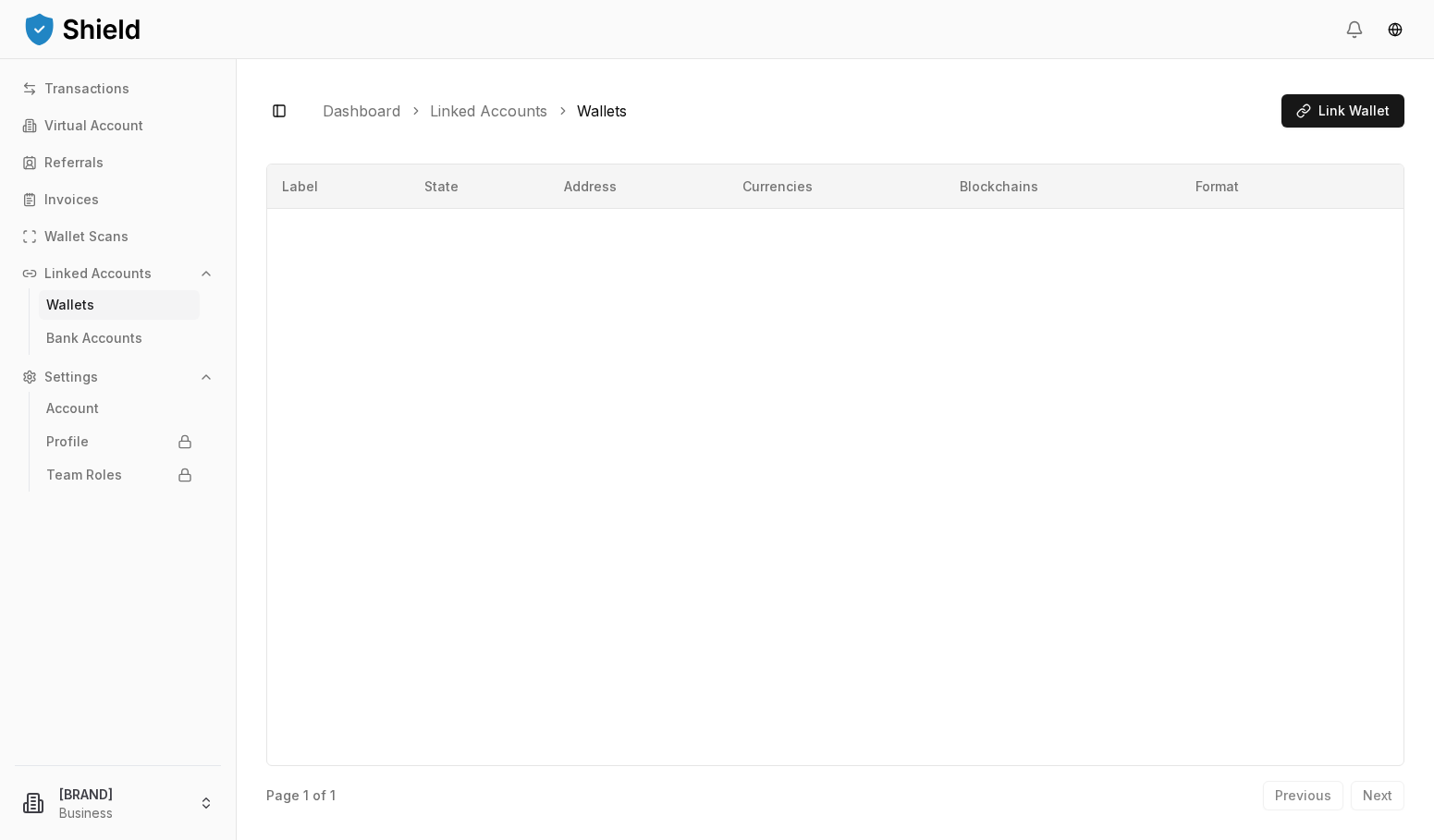 click on "Linked Accounts" at bounding box center (98, 274) 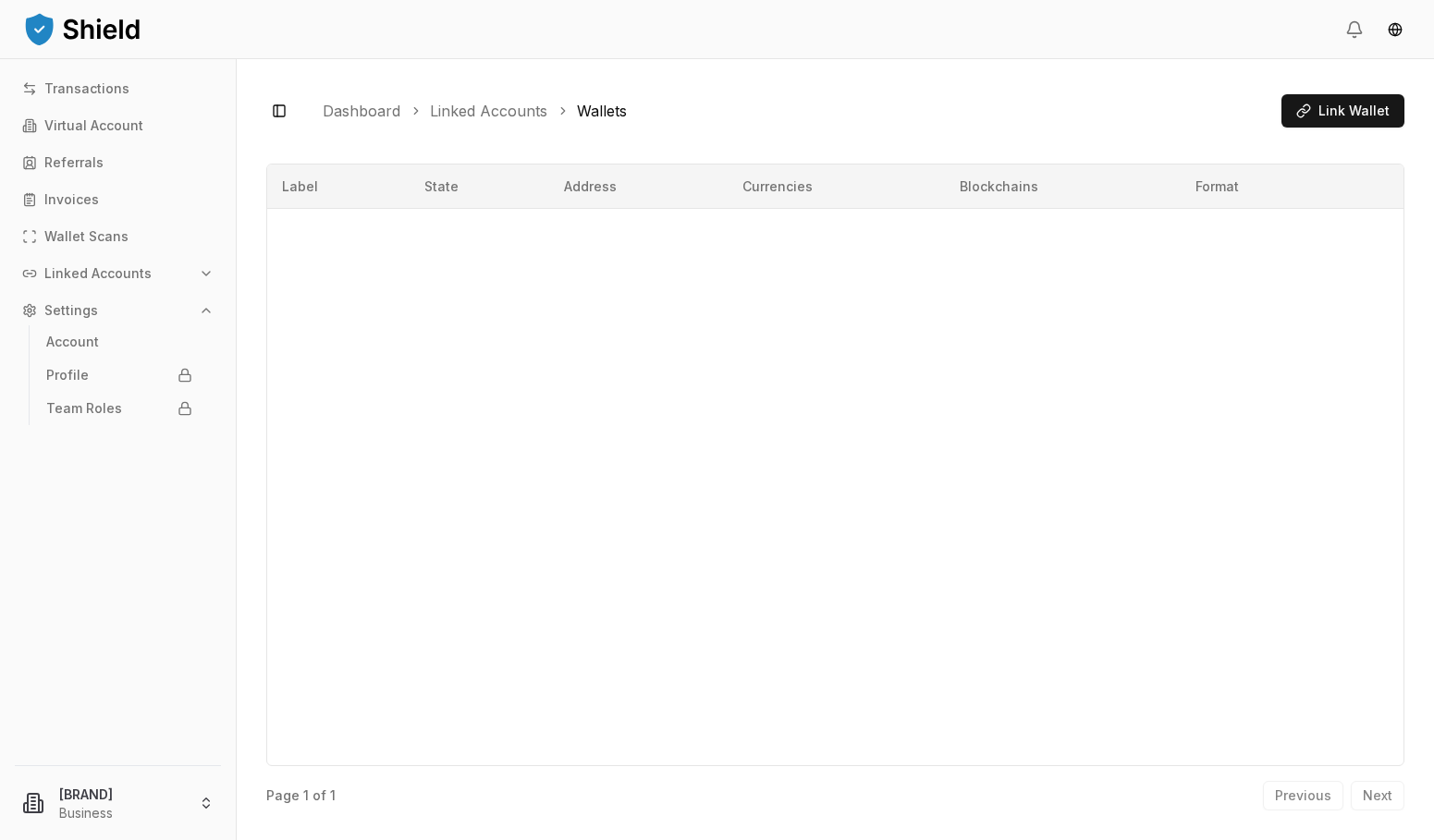click on "Linked Accounts" at bounding box center (98, 274) 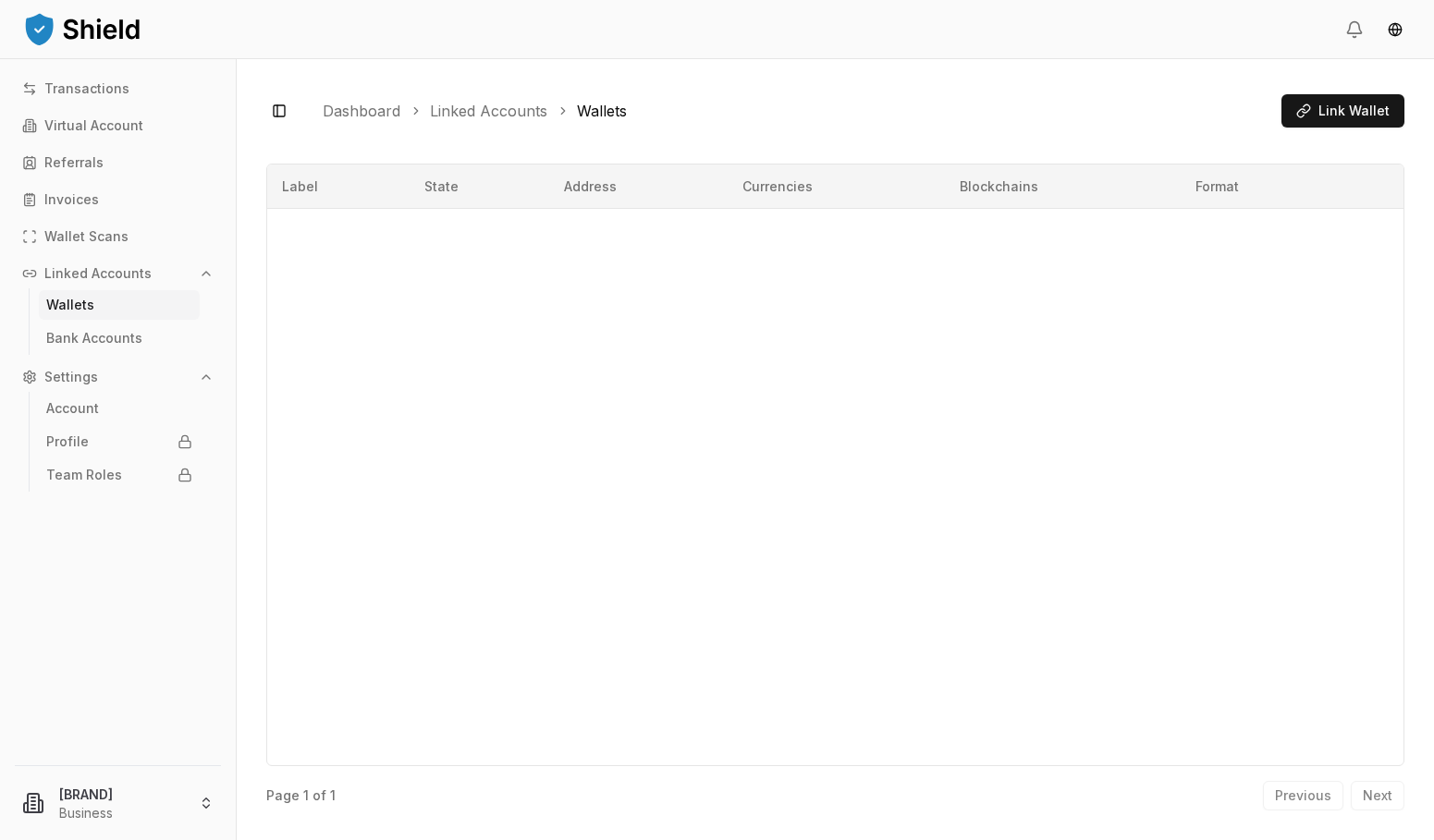 click at bounding box center (82, 29) 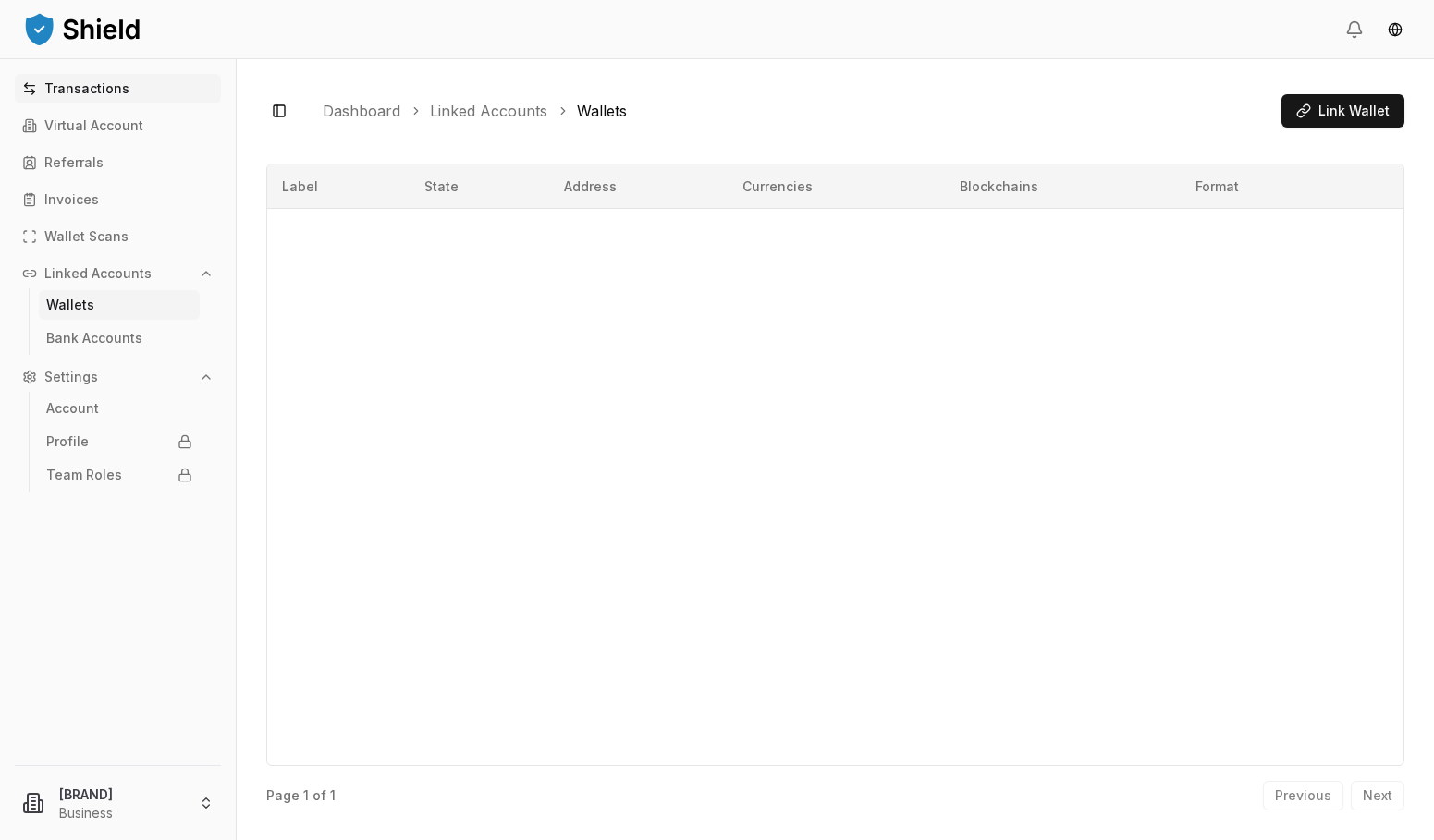 click on "Transactions" at bounding box center [87, 89] 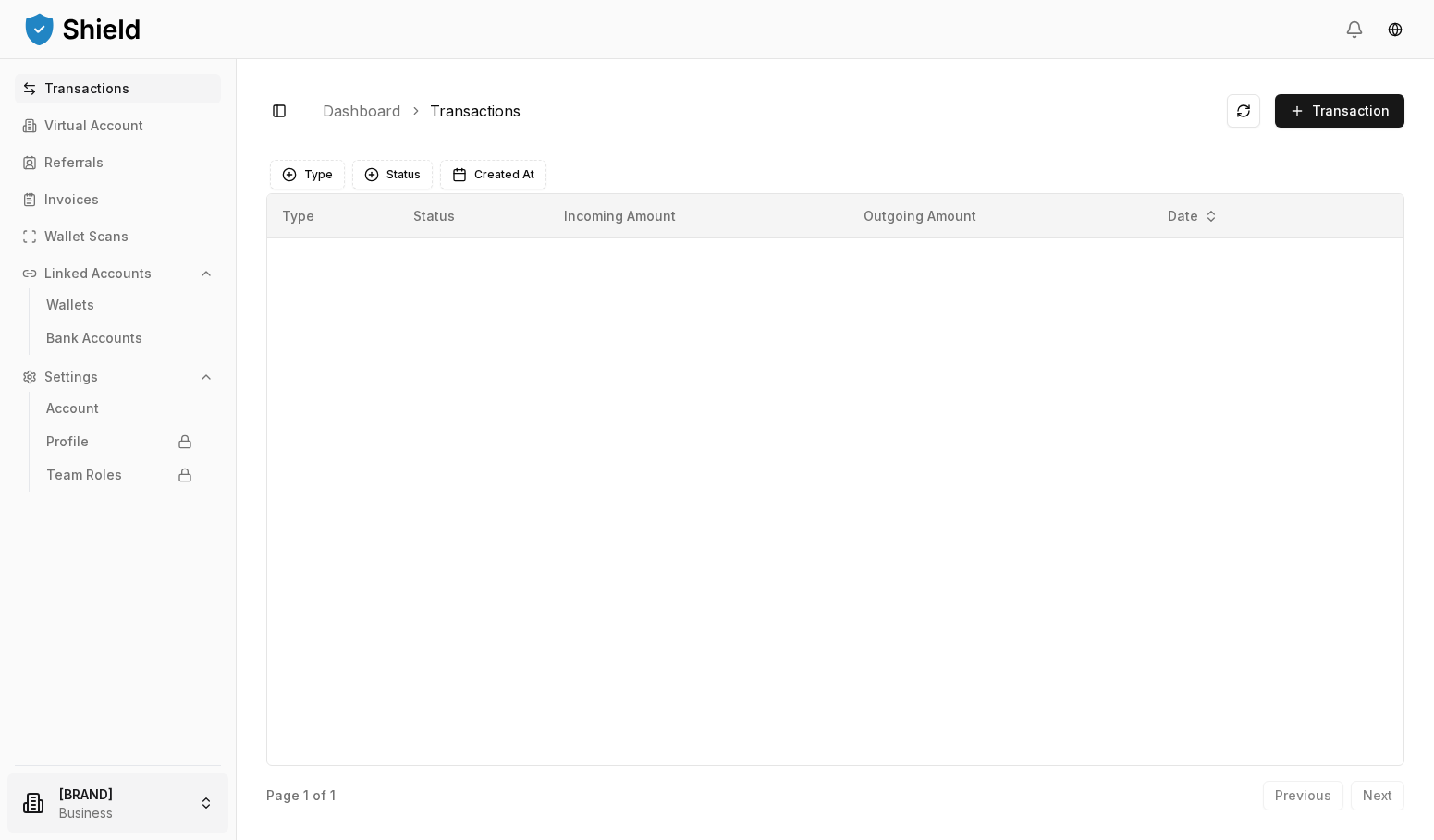 click on "Transactions Virtual Account Referrals Invoices Wallet Scans Linked Accounts Wallets Bank Accounts Settings Account Profile Team Roles Lider Telecom Inc Business Toggle Sidebar Dashboard Transactions   Transaction Something went wrong. Please try again later. Type Status Created At Type Status Incoming Amount Outgoing Amount Date Page 1 of 1   Previous Next" at bounding box center (717, 420) 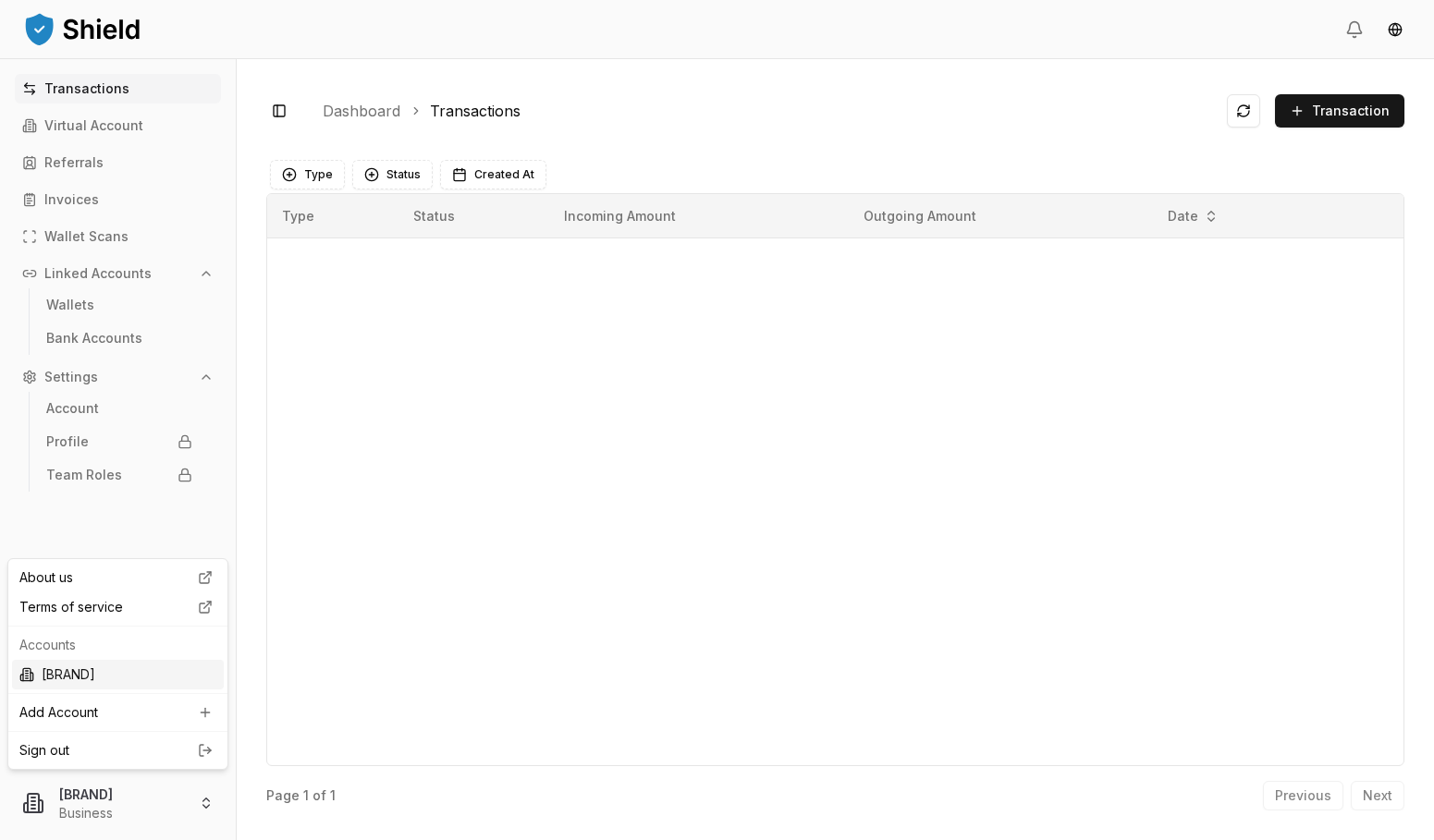 click on "Lider Telecom Inc" at bounding box center [117, 675] 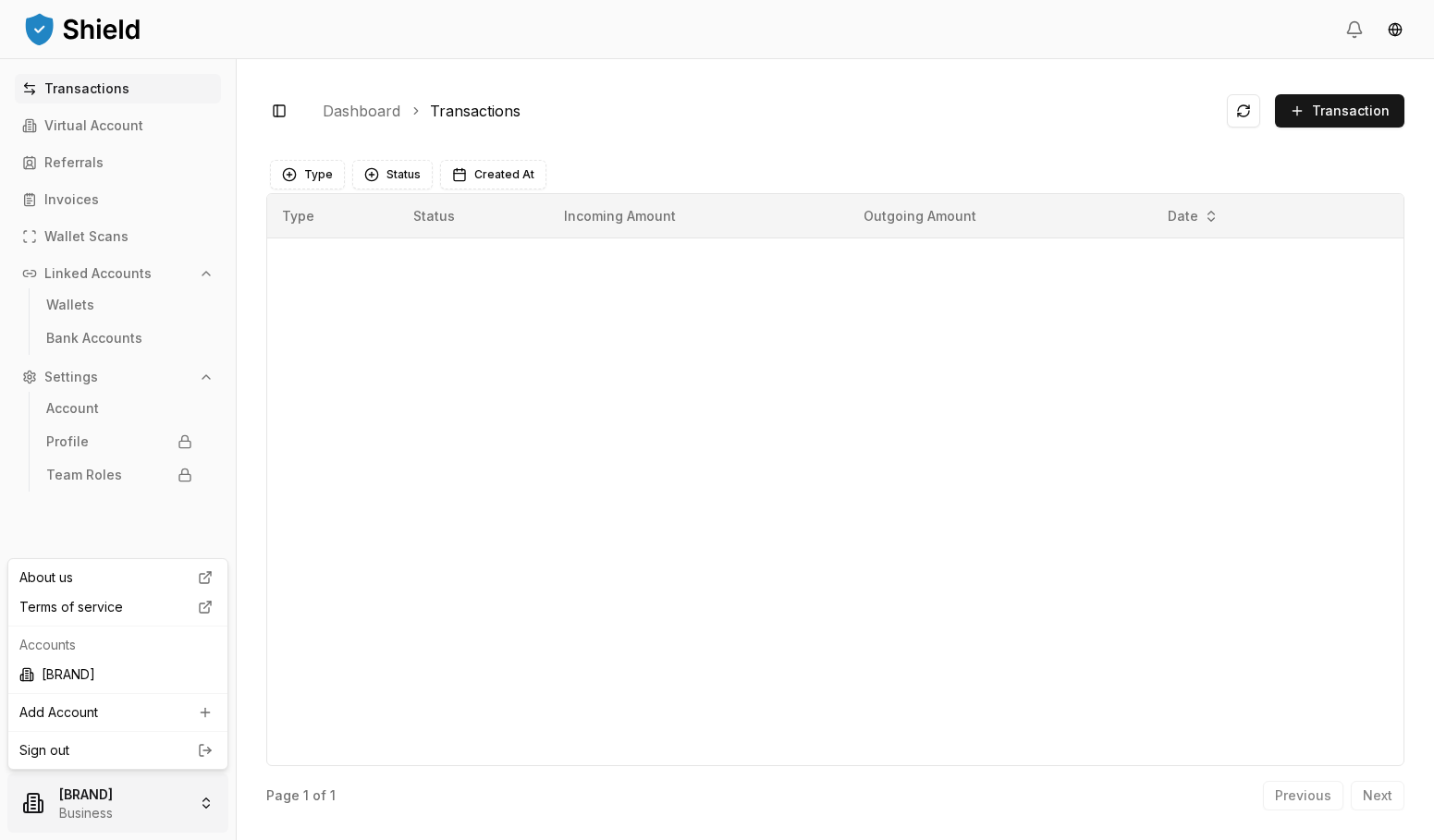 click on "Transactions Virtual Account Referrals Invoices Wallet Scans Linked Accounts Wallets Bank Accounts Settings Account Profile Team Roles Lider Telecom Inc Business Toggle Sidebar Dashboard Transactions   Transaction Something went wrong. Please try again later. Type Status Created At Type Status Incoming Amount Outgoing Amount Date Page 1 of 1   Previous Next About us Terms of service Accounts Lider Telecom Inc Add Account Sign out" at bounding box center (717, 420) 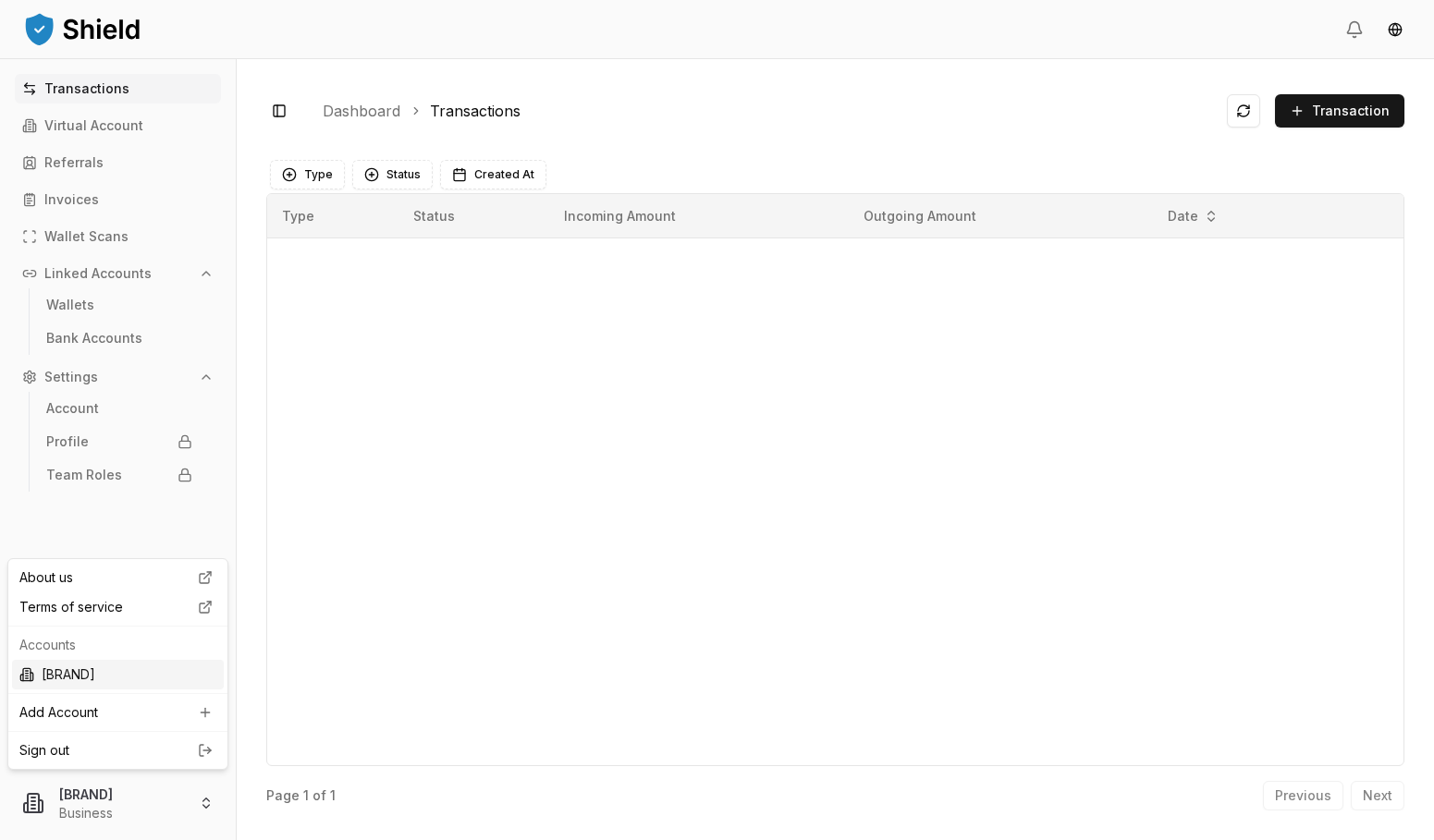 click on "Lider Telecom Inc" at bounding box center (117, 675) 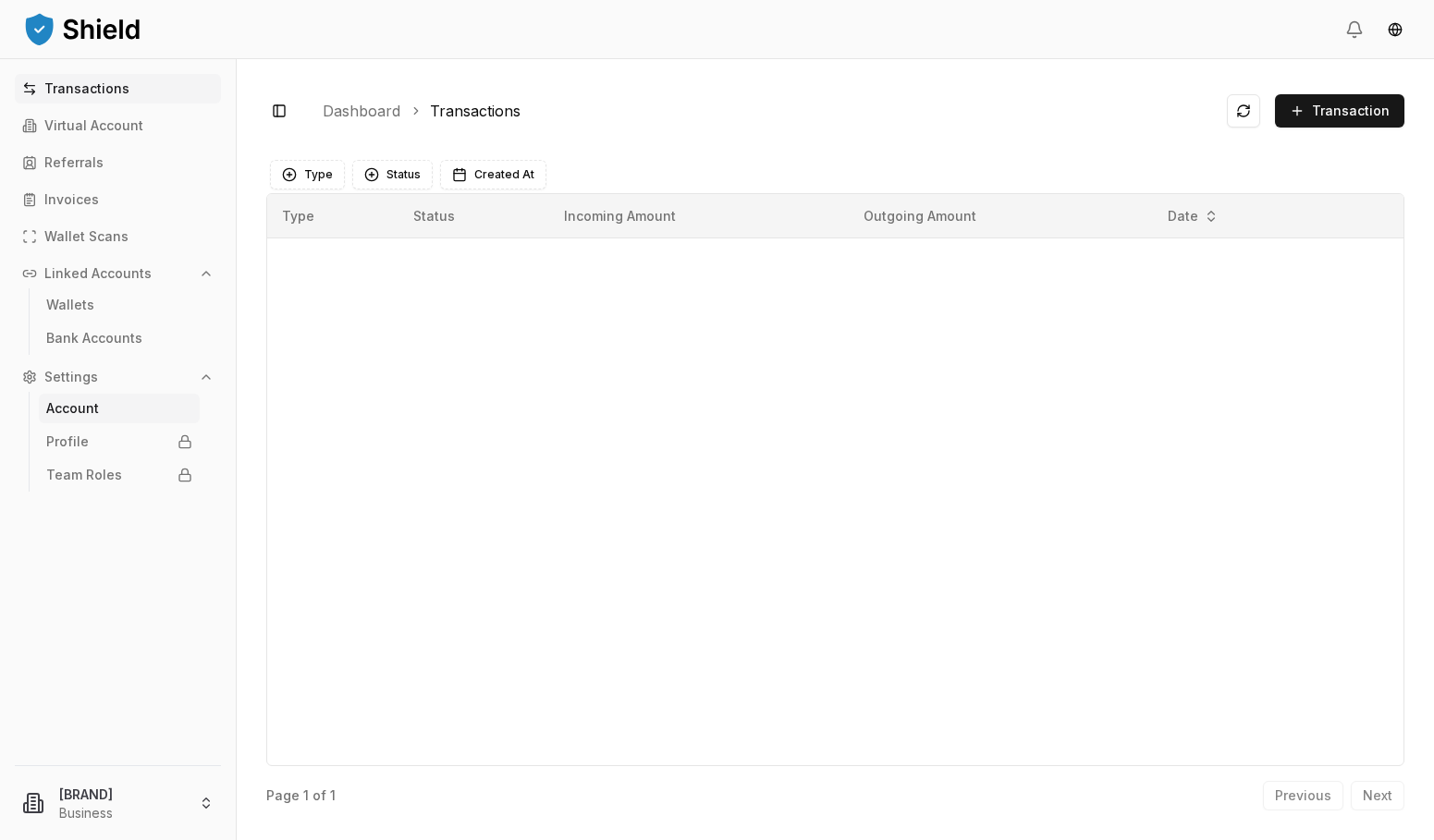 click on "Account" at bounding box center [72, 408] 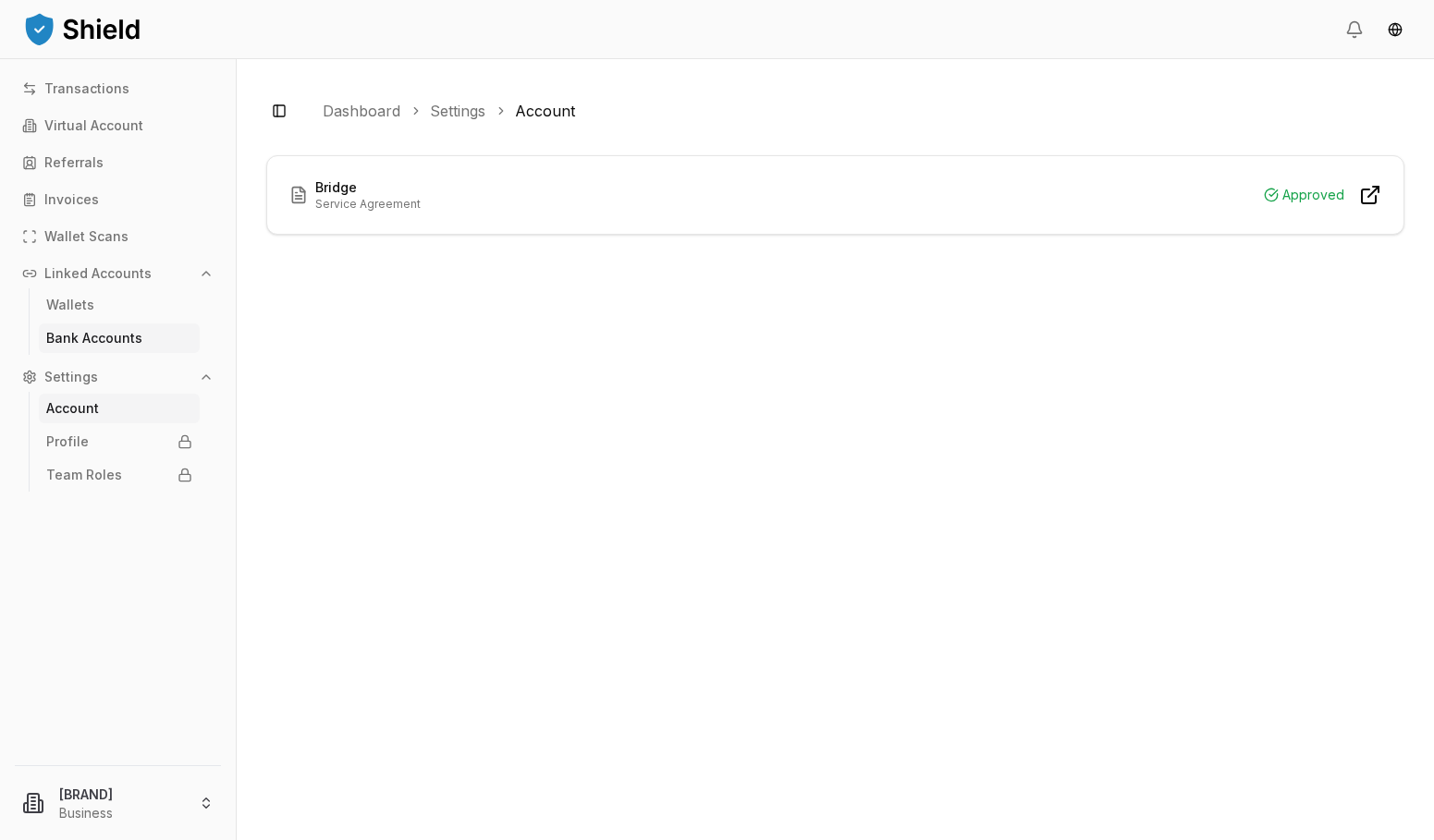click on "Bank Accounts" at bounding box center (94, 338) 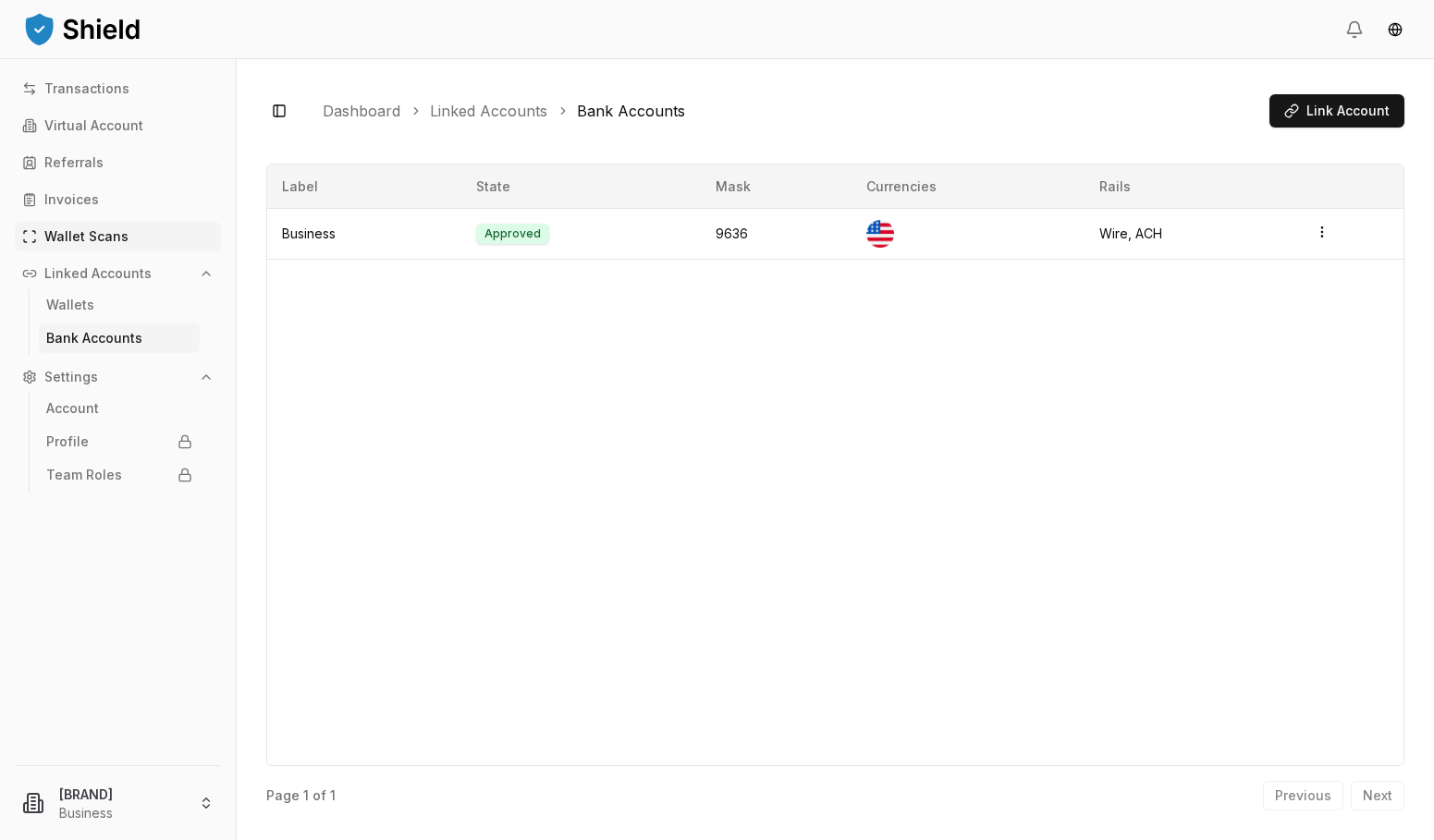 click on "Wallet Scans" at bounding box center [86, 237] 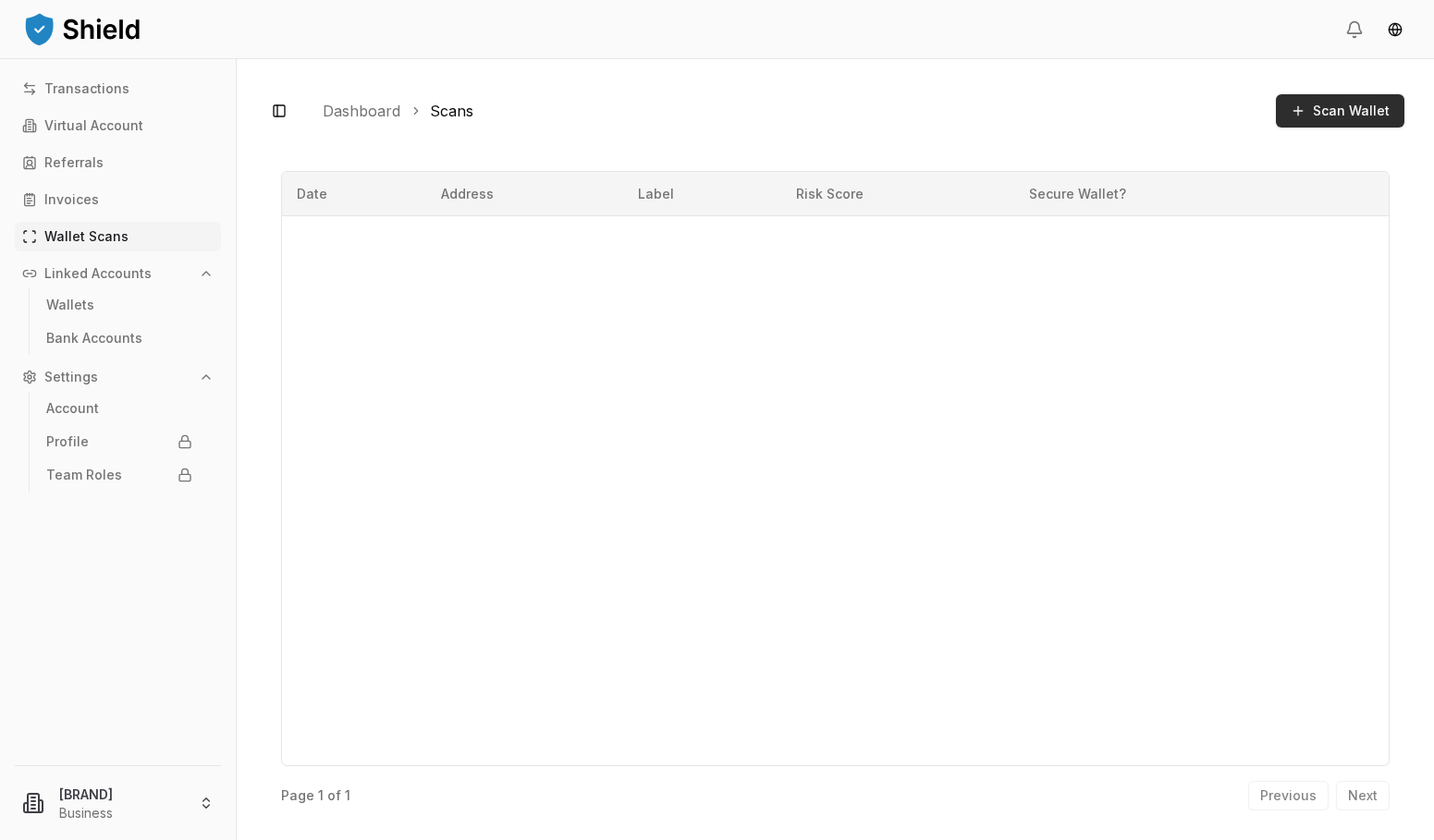 click on "Scan Wallet" at bounding box center (1351, 111) 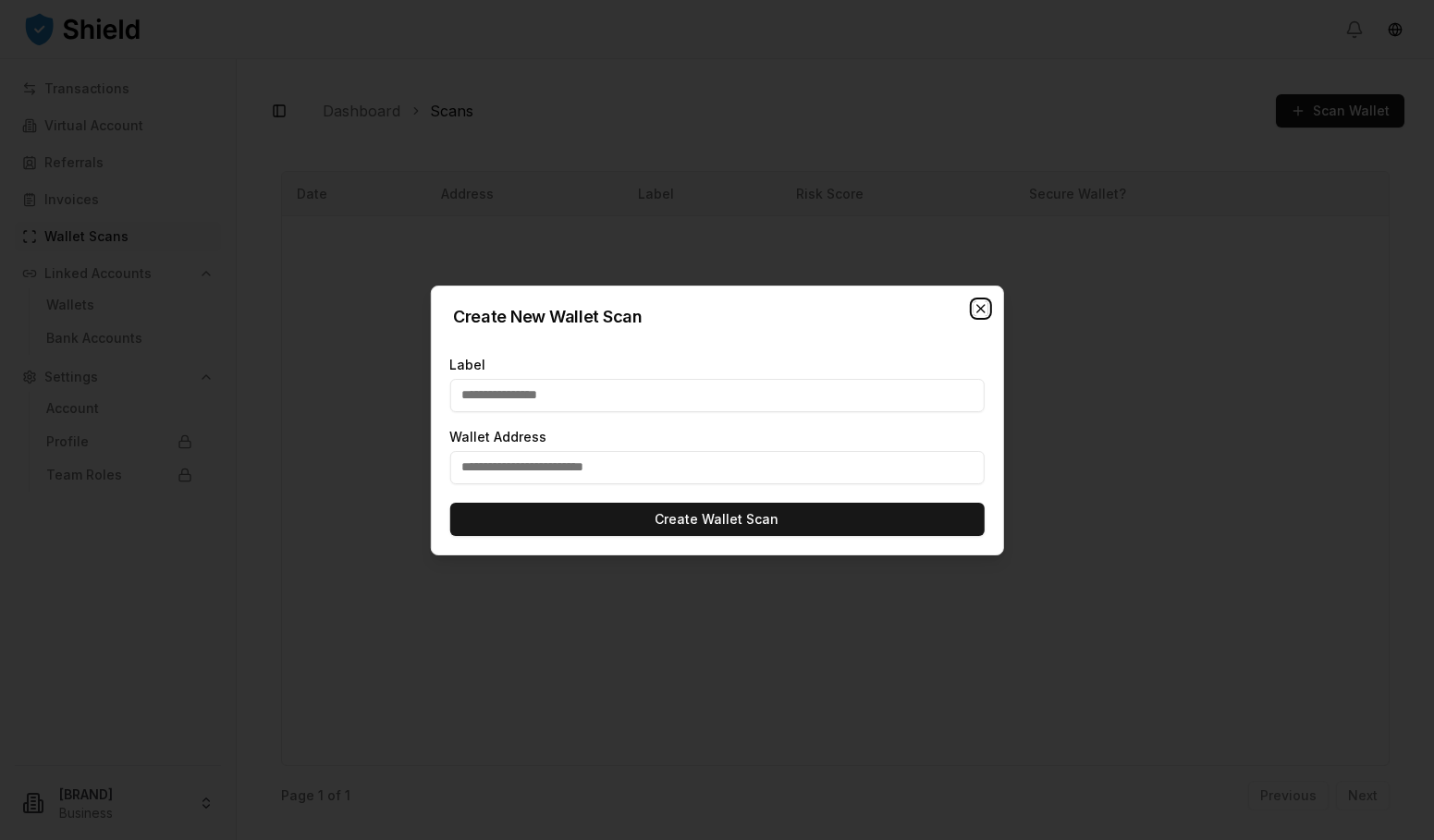 click 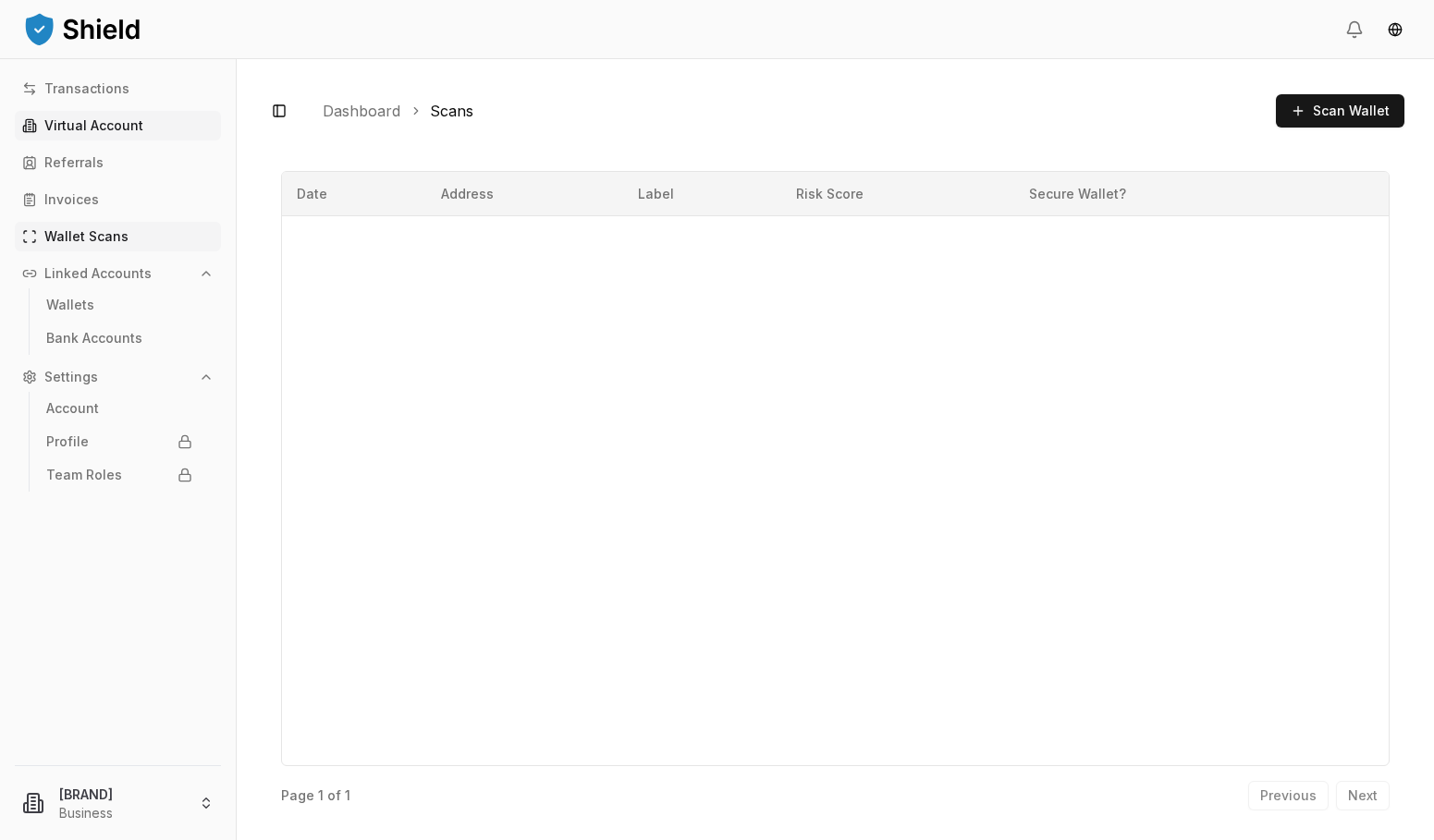 click on "Virtual Account" at bounding box center (93, 126) 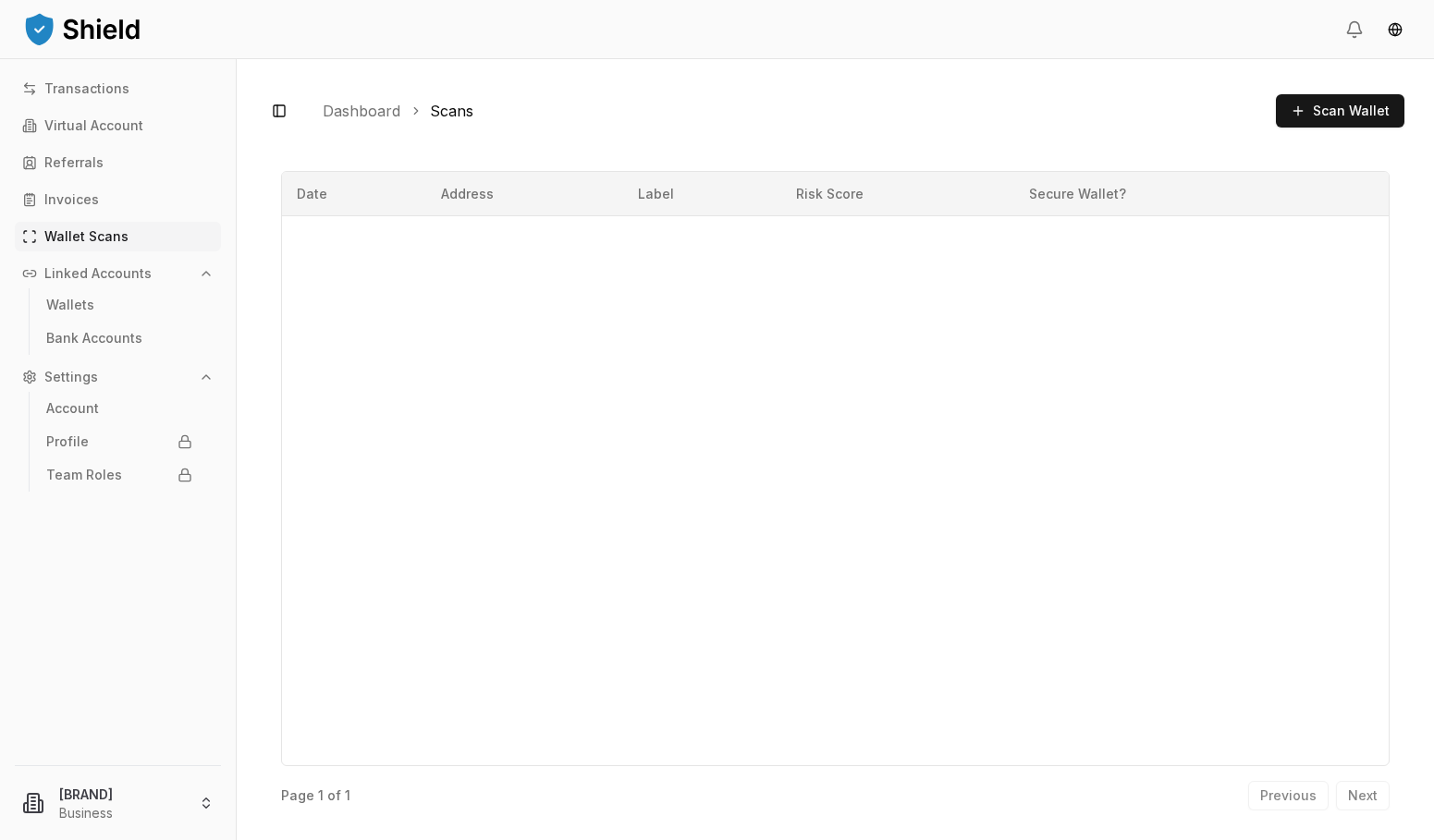 drag, startPoint x: 752, startPoint y: 814, endPoint x: 528, endPoint y: 43, distance: 802.88044 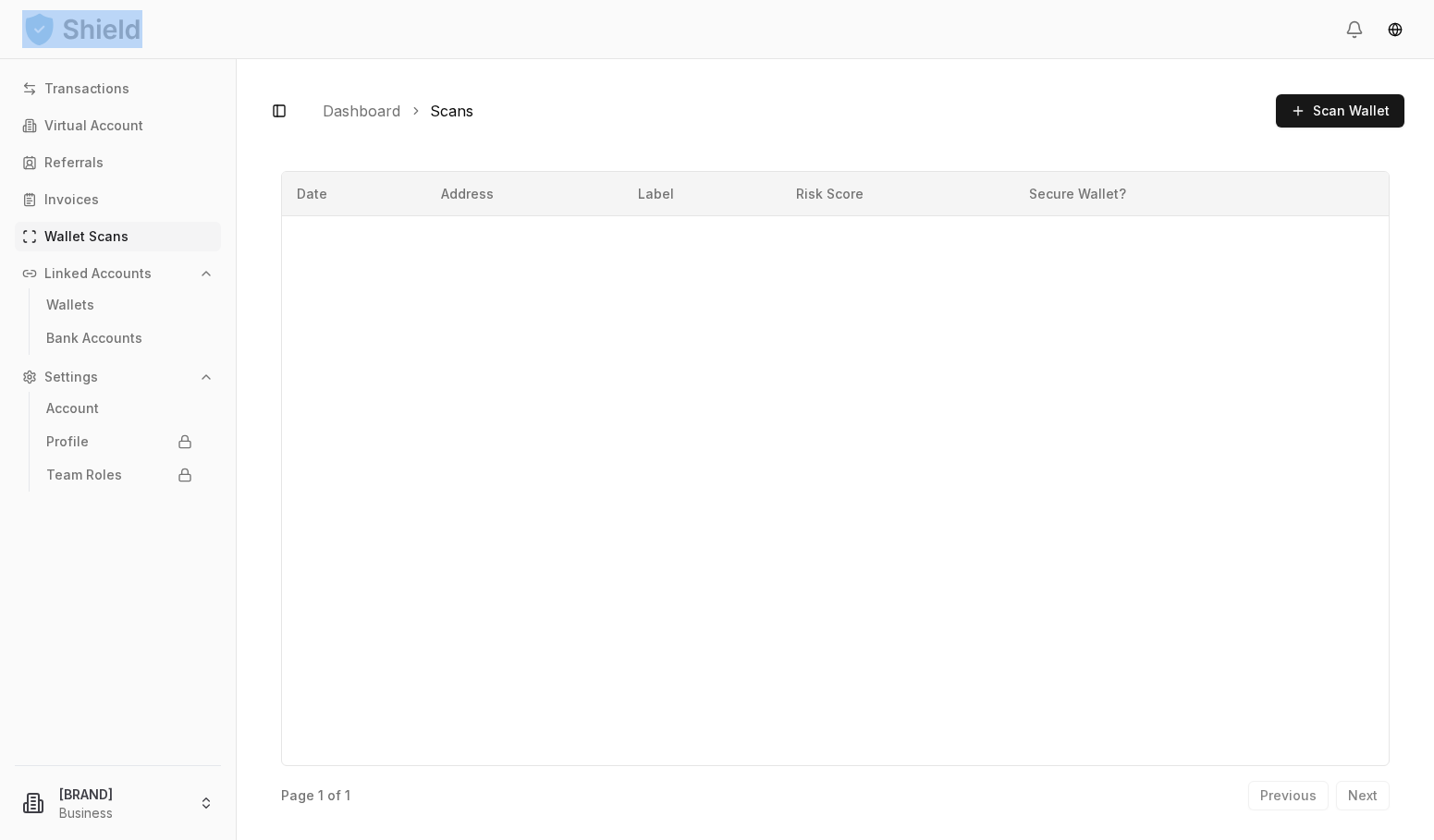 click at bounding box center (717, 30) 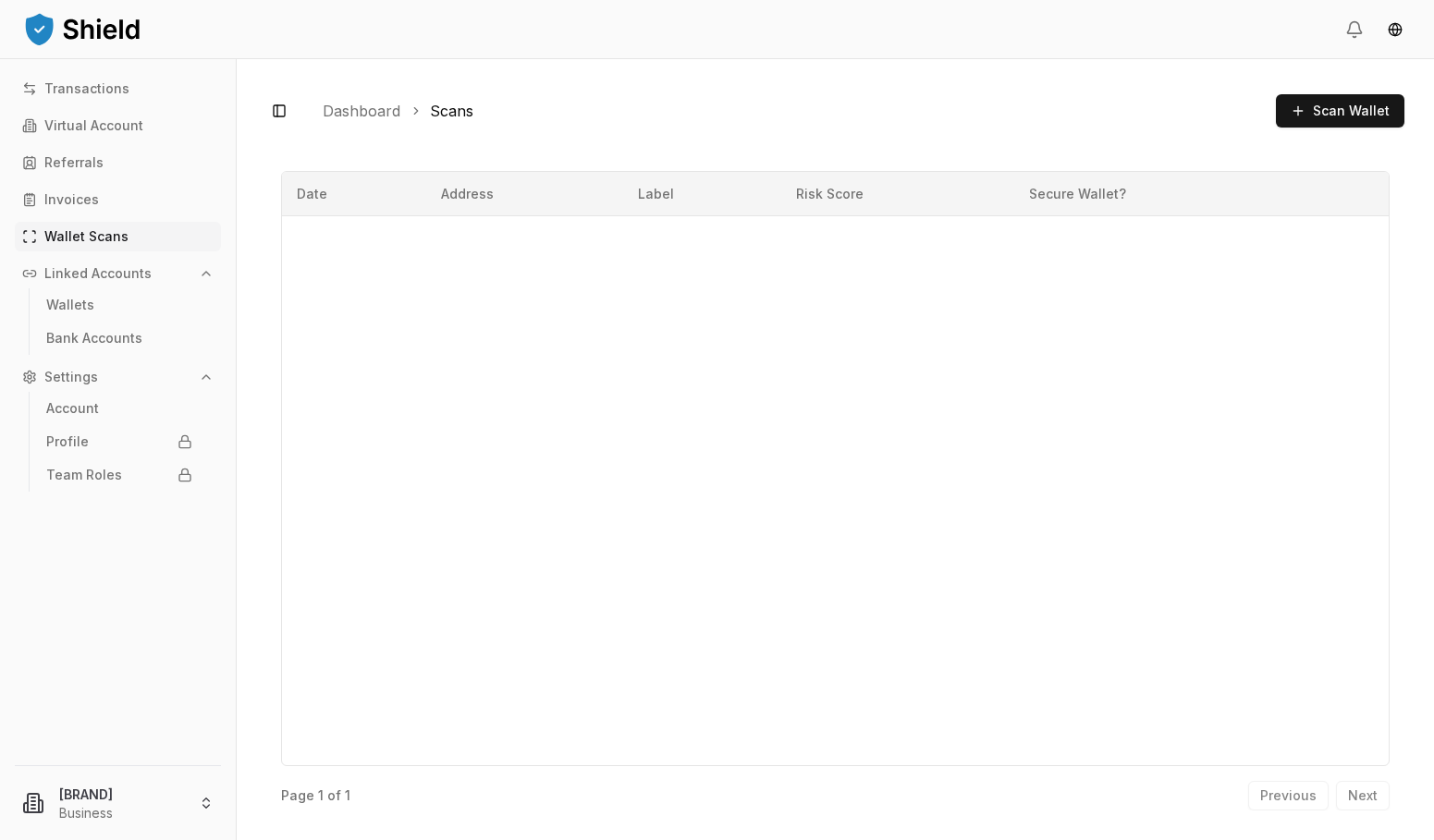 drag, startPoint x: 545, startPoint y: 732, endPoint x: 321, endPoint y: 707, distance: 225.39077 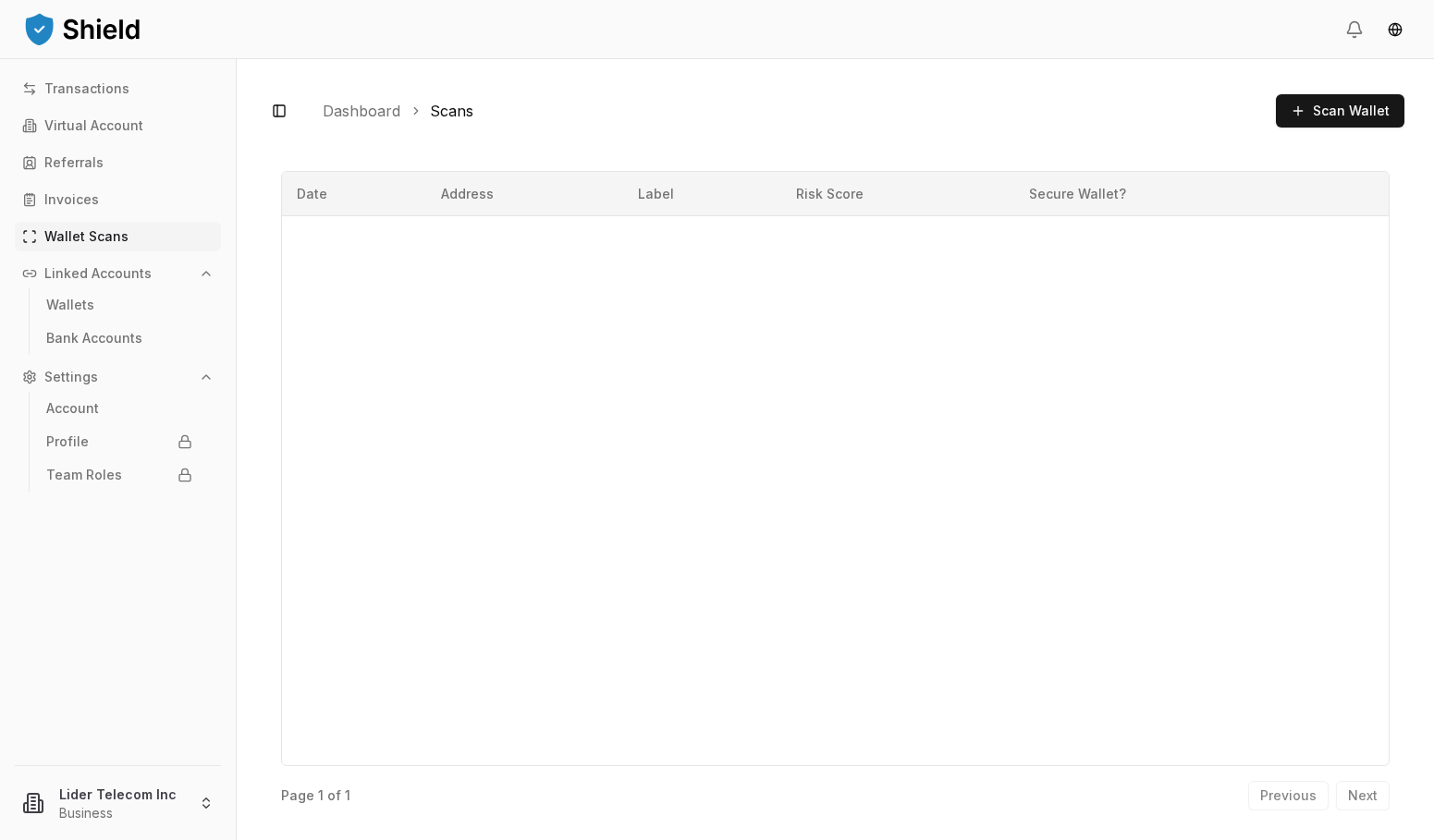 scroll, scrollTop: 0, scrollLeft: 0, axis: both 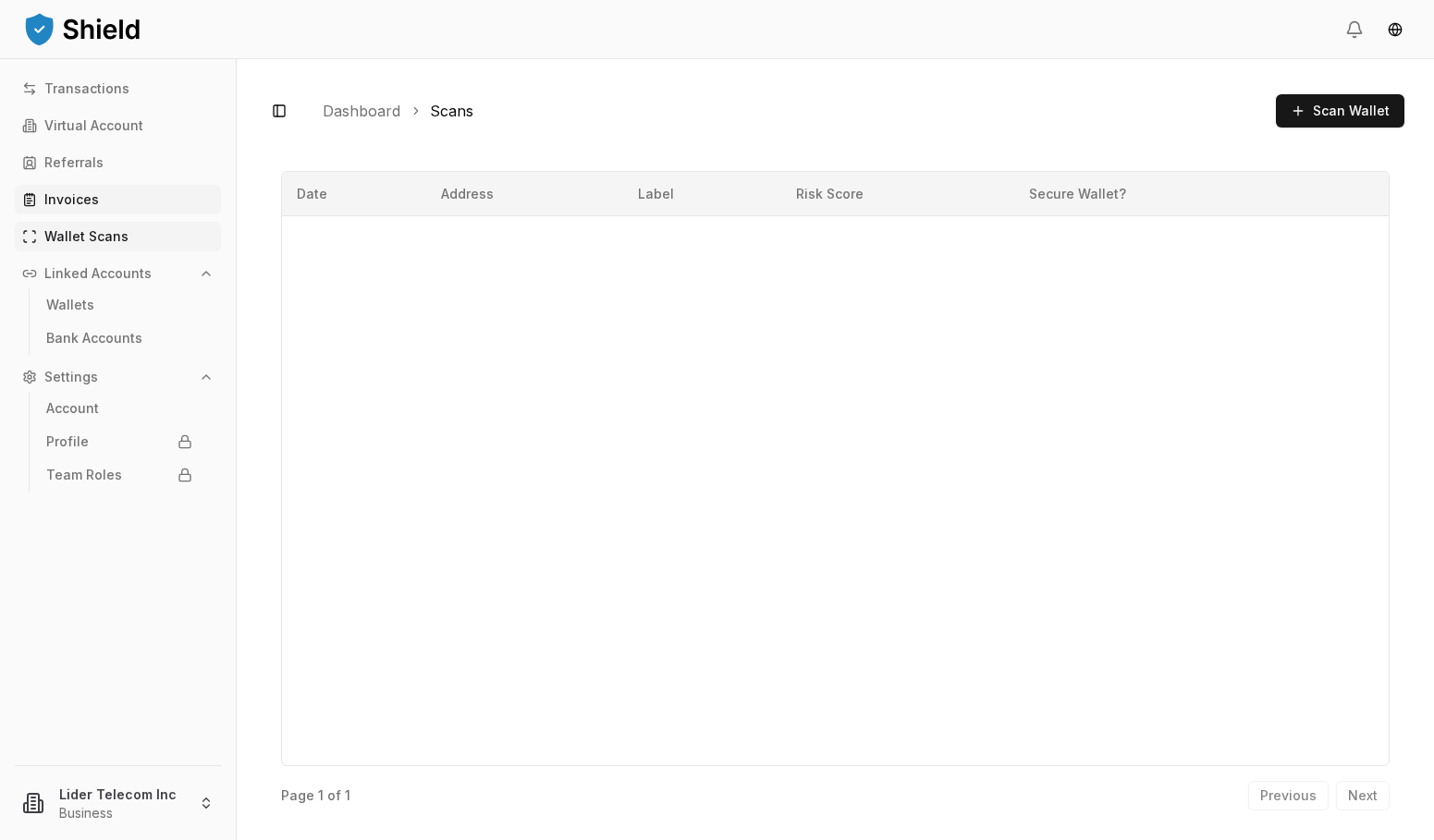 click on "Invoices" at bounding box center [71, 200] 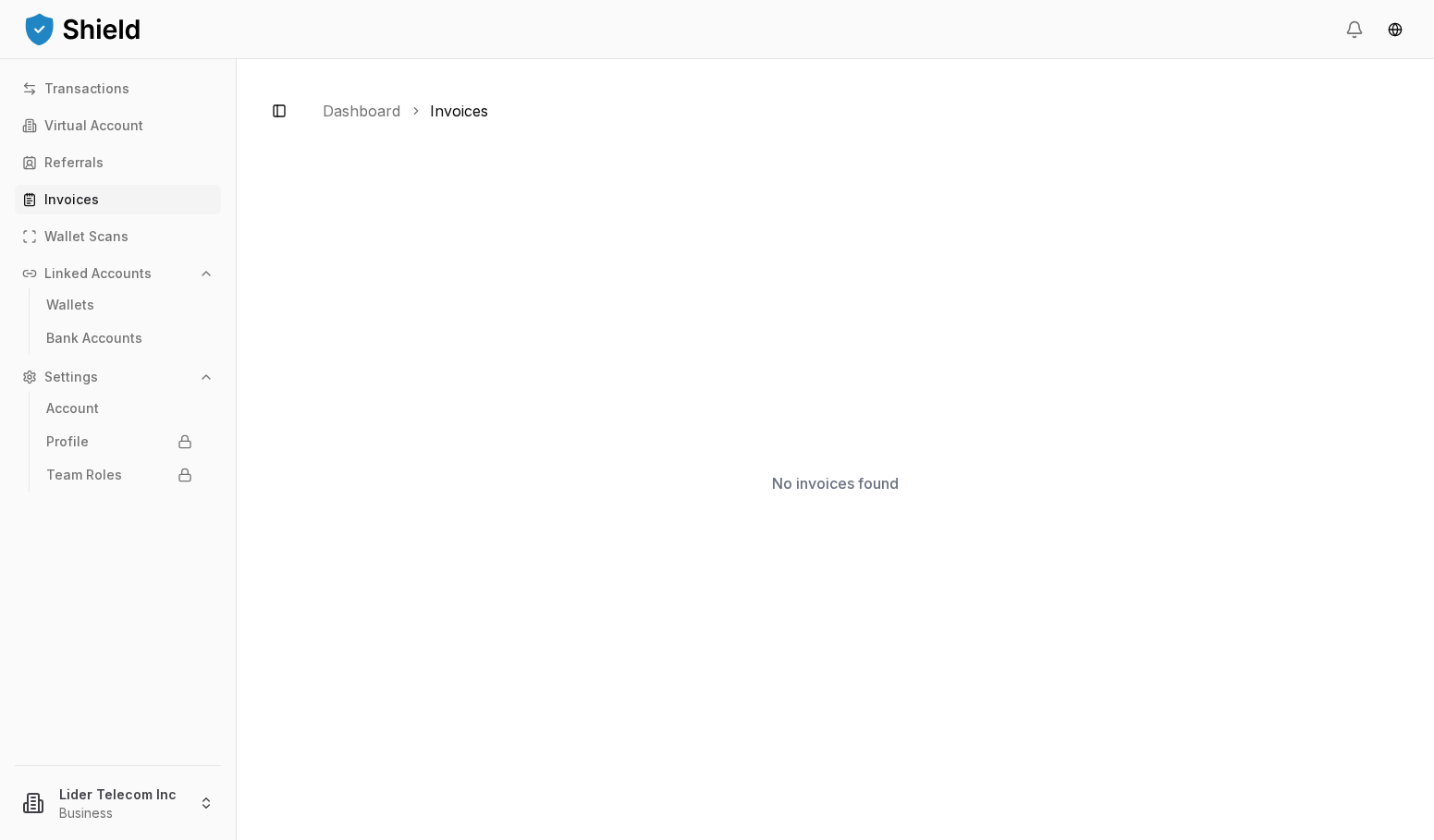 click on "Linked Accounts" at bounding box center [98, 274] 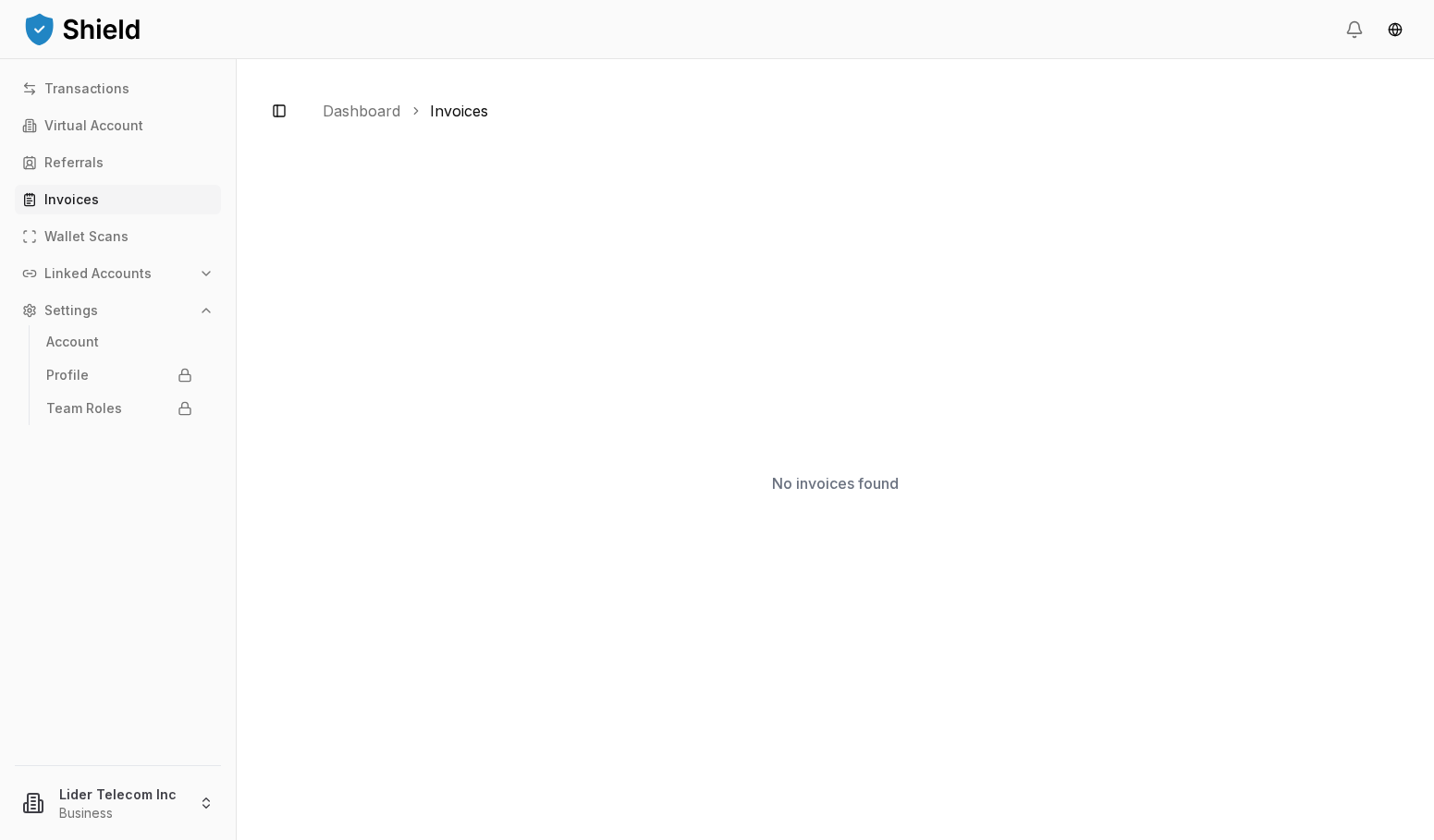 click on "Linked Accounts" at bounding box center (98, 274) 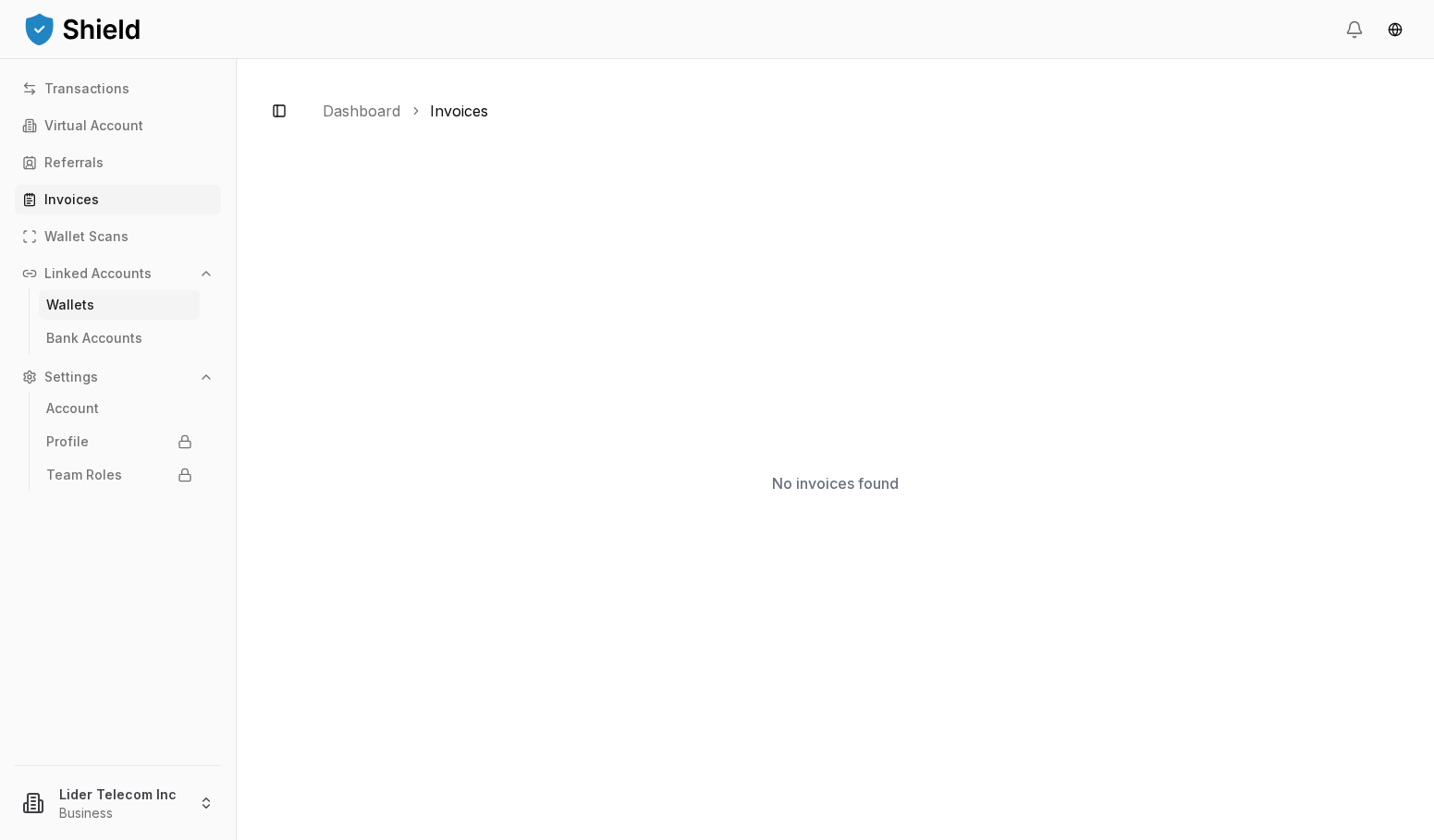 click on "Wallets" at bounding box center (70, 305) 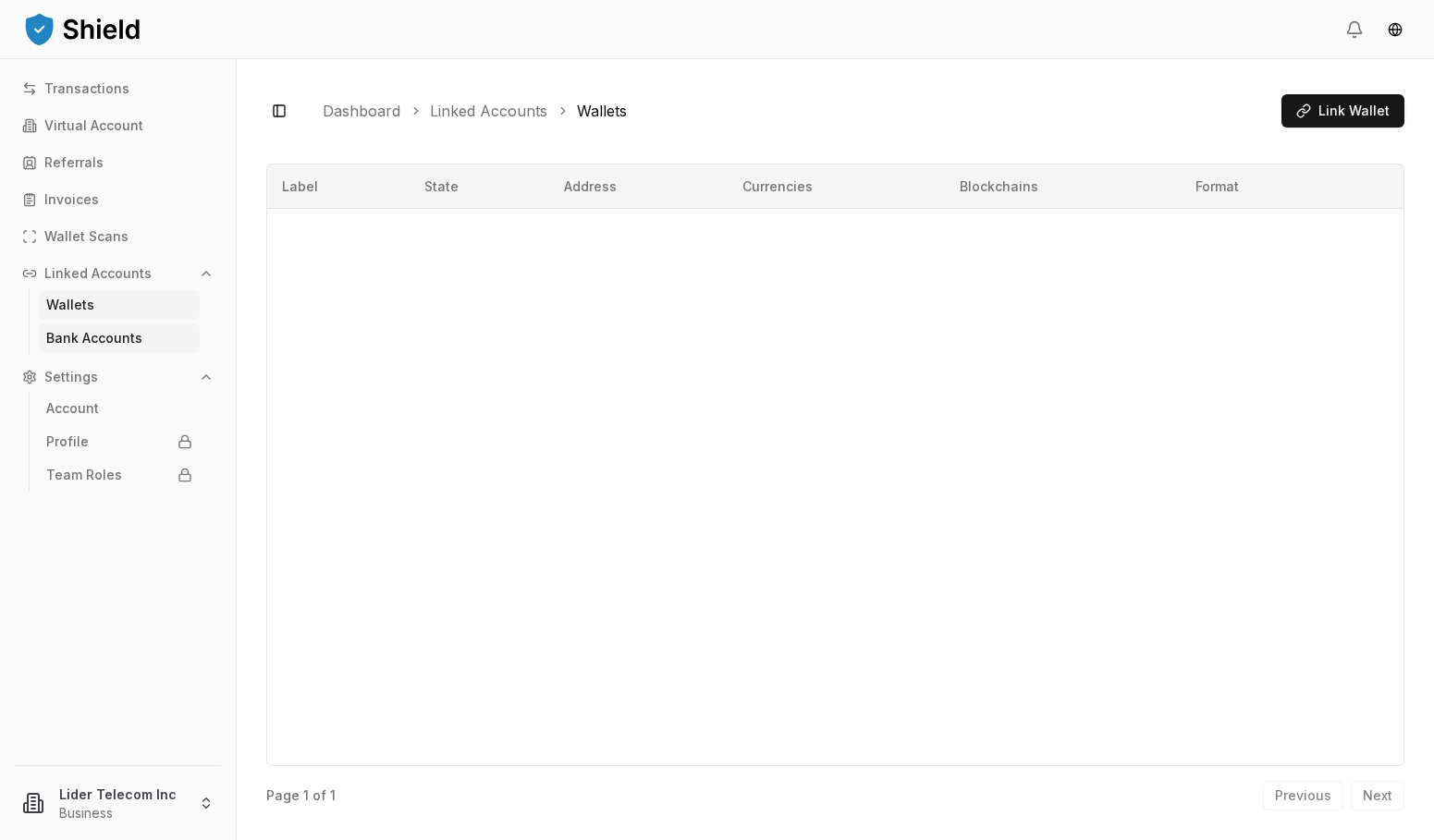 click on "Bank Accounts" at bounding box center (119, 338) 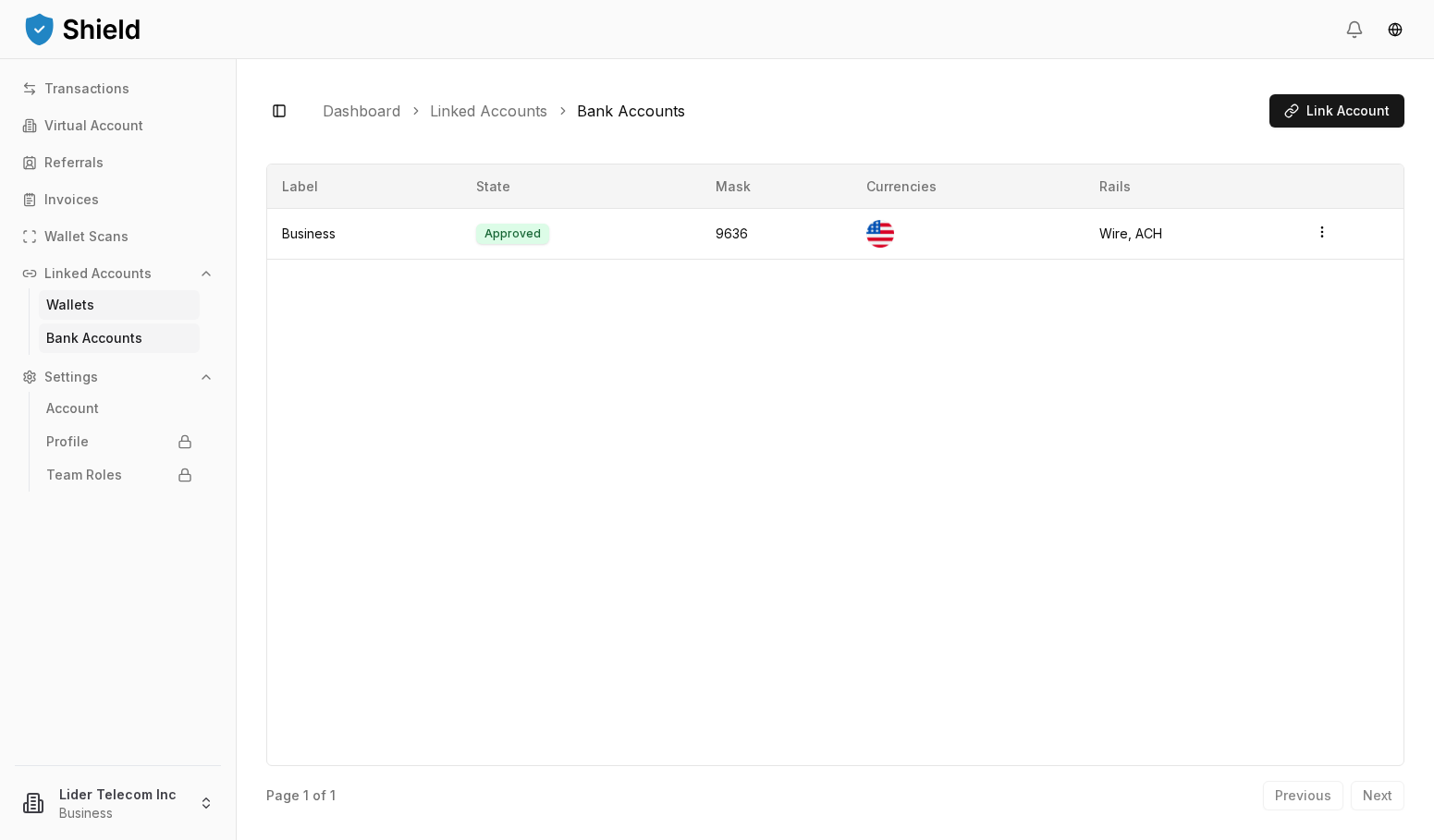 click on "Wallets" at bounding box center (119, 305) 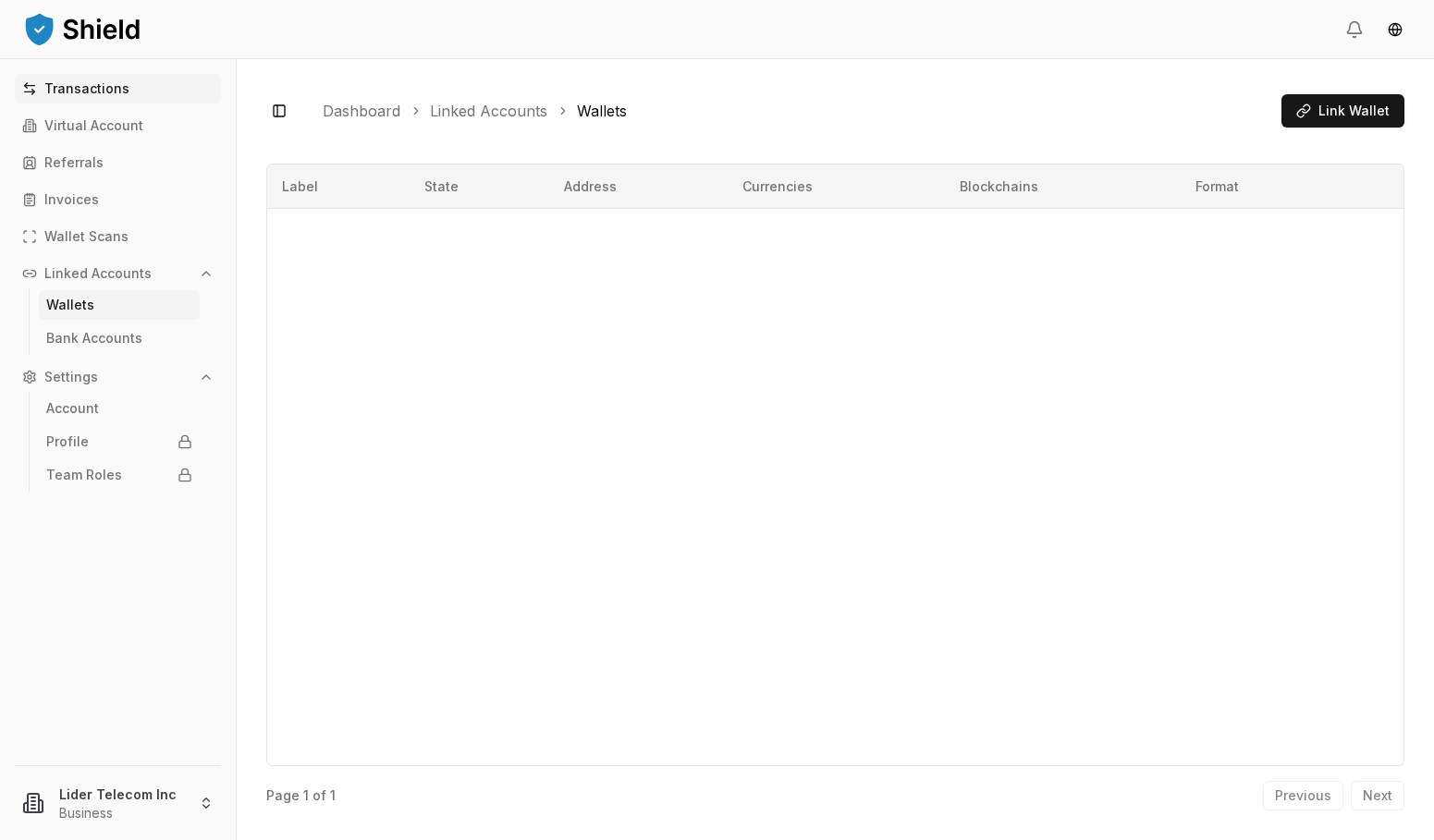 click on "Transactions" at bounding box center [117, 89] 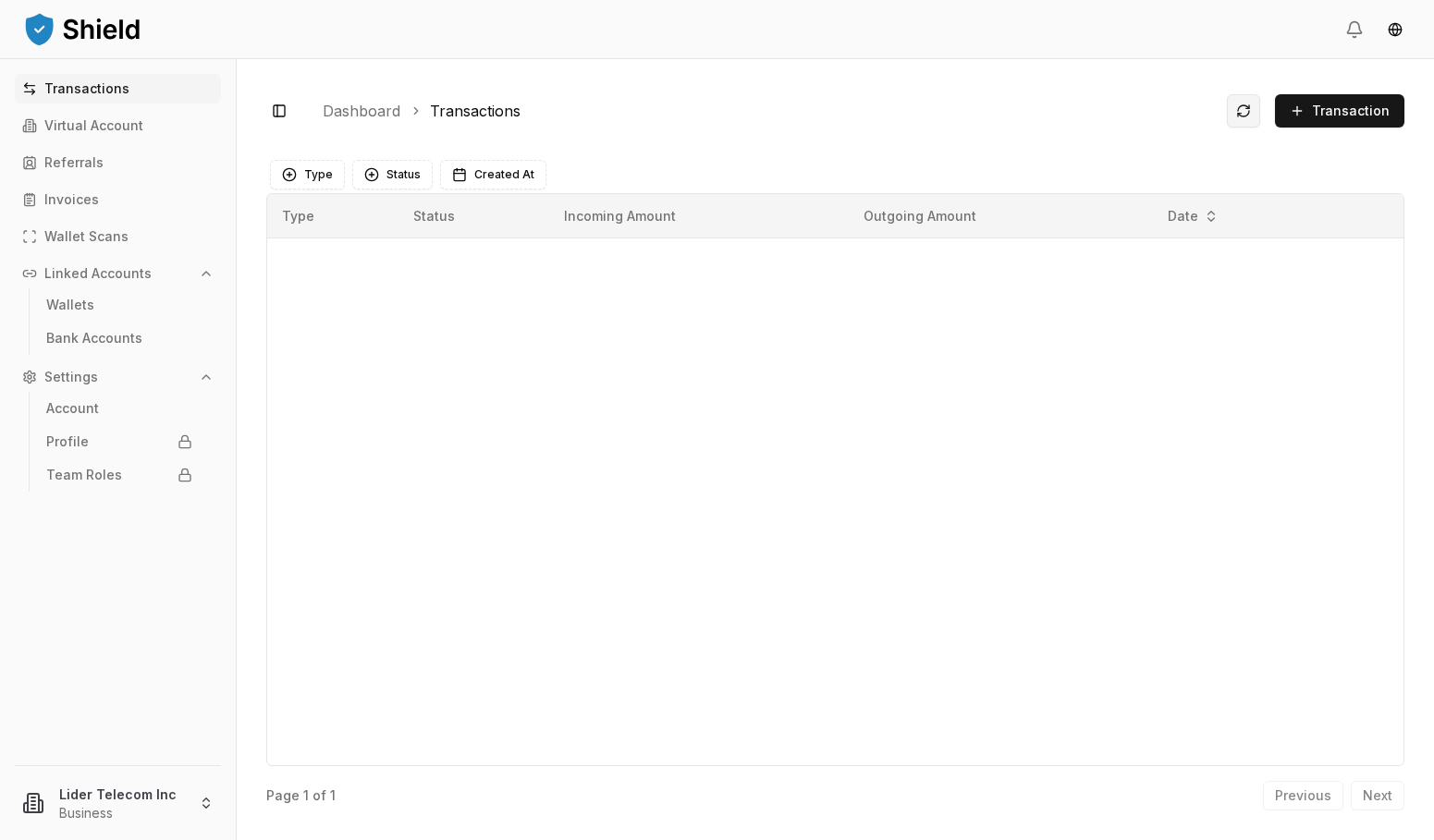 click at bounding box center [1244, 111] 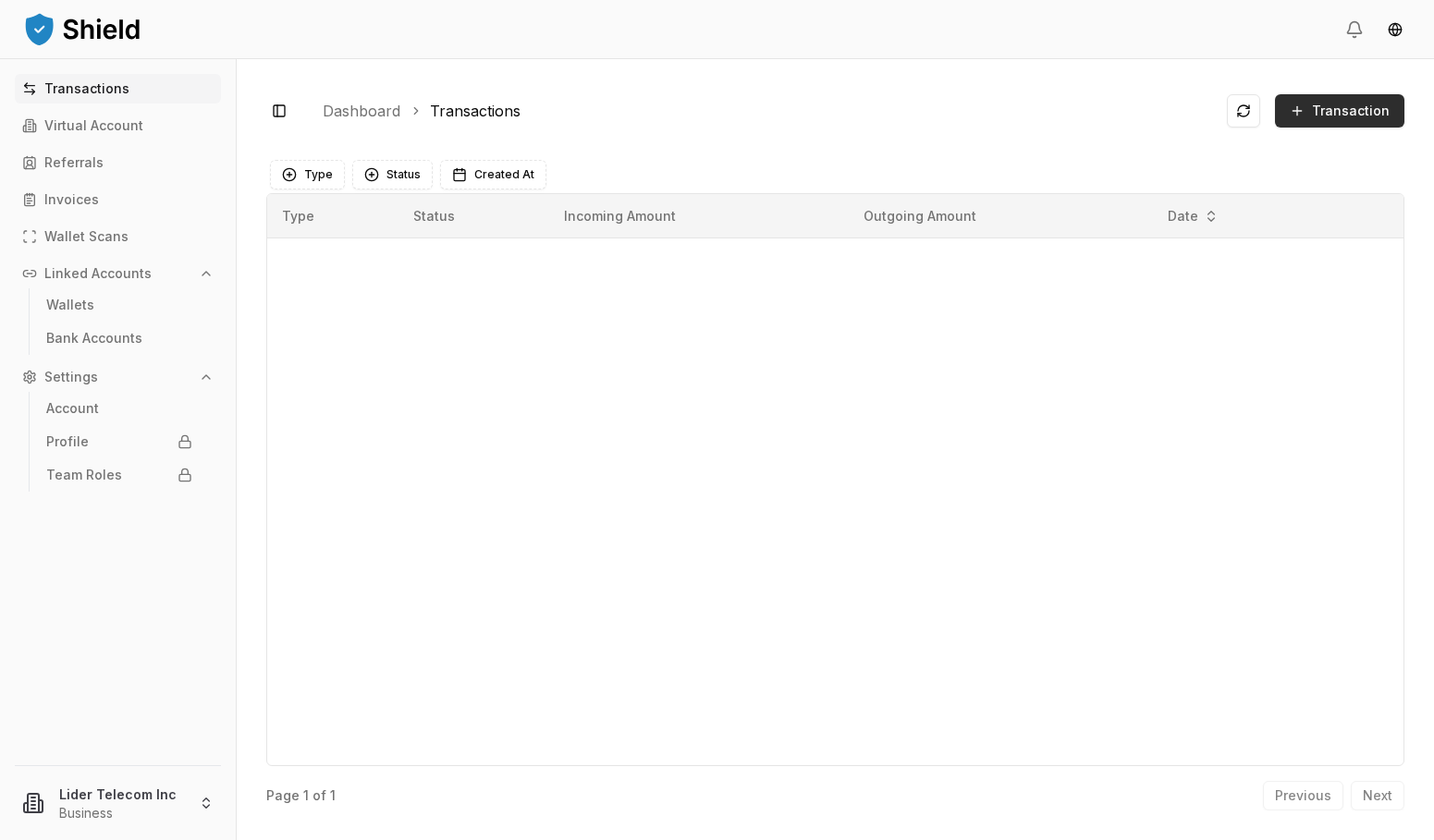 click on "Transaction" at bounding box center [1351, 111] 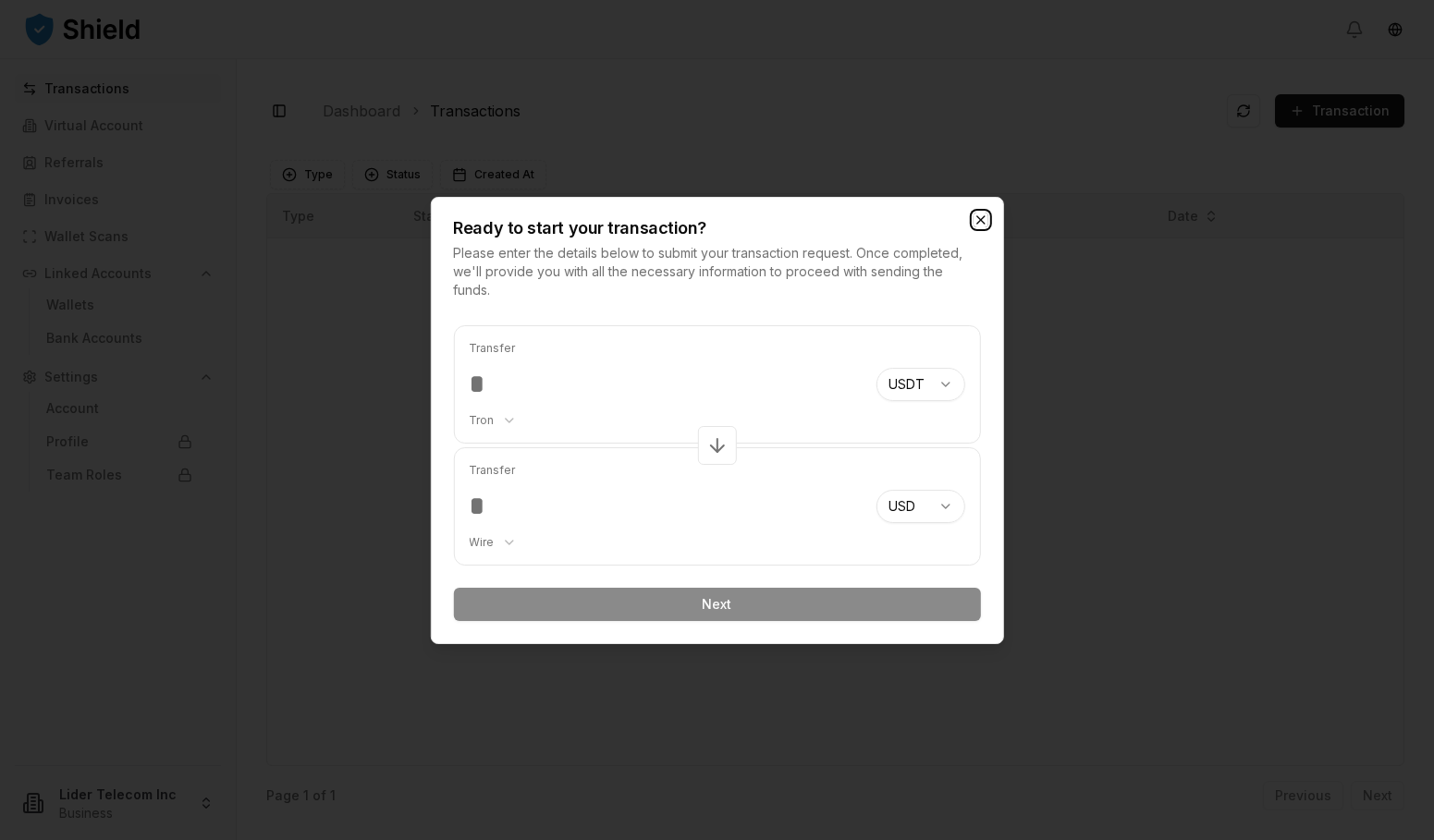 click 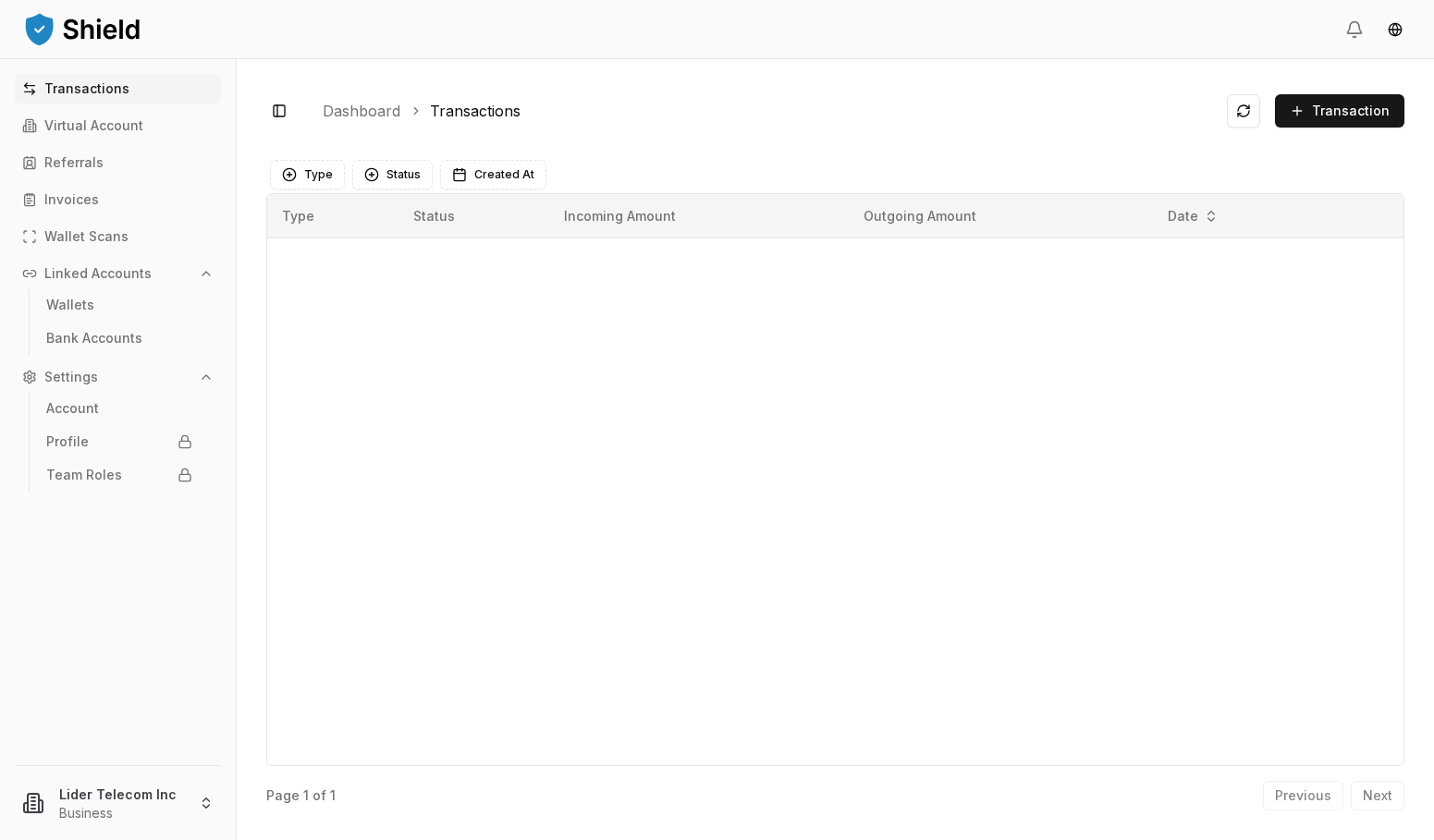 click on "Linked Accounts" at bounding box center (98, 274) 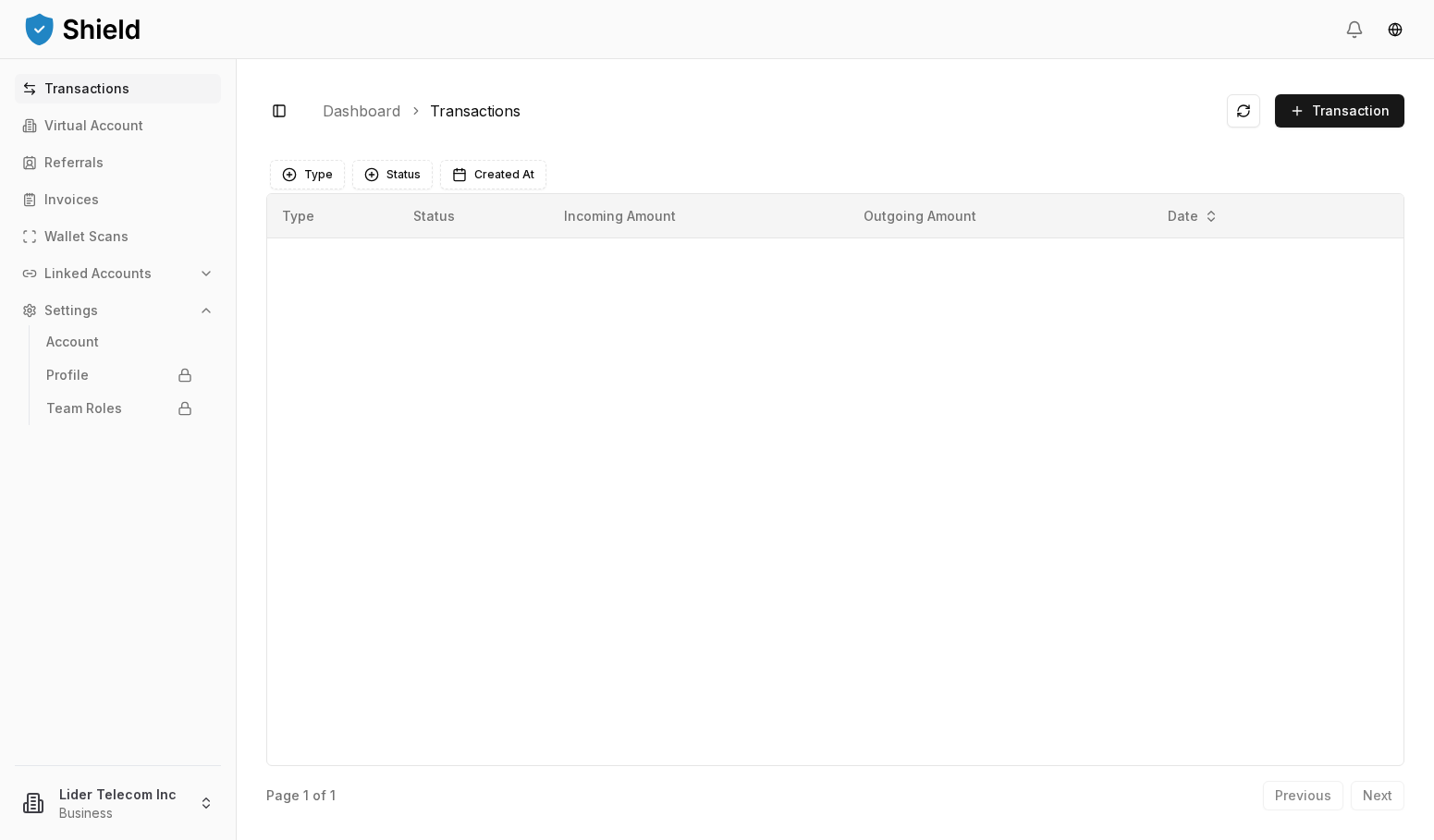 click on "Linked Accounts" at bounding box center [98, 274] 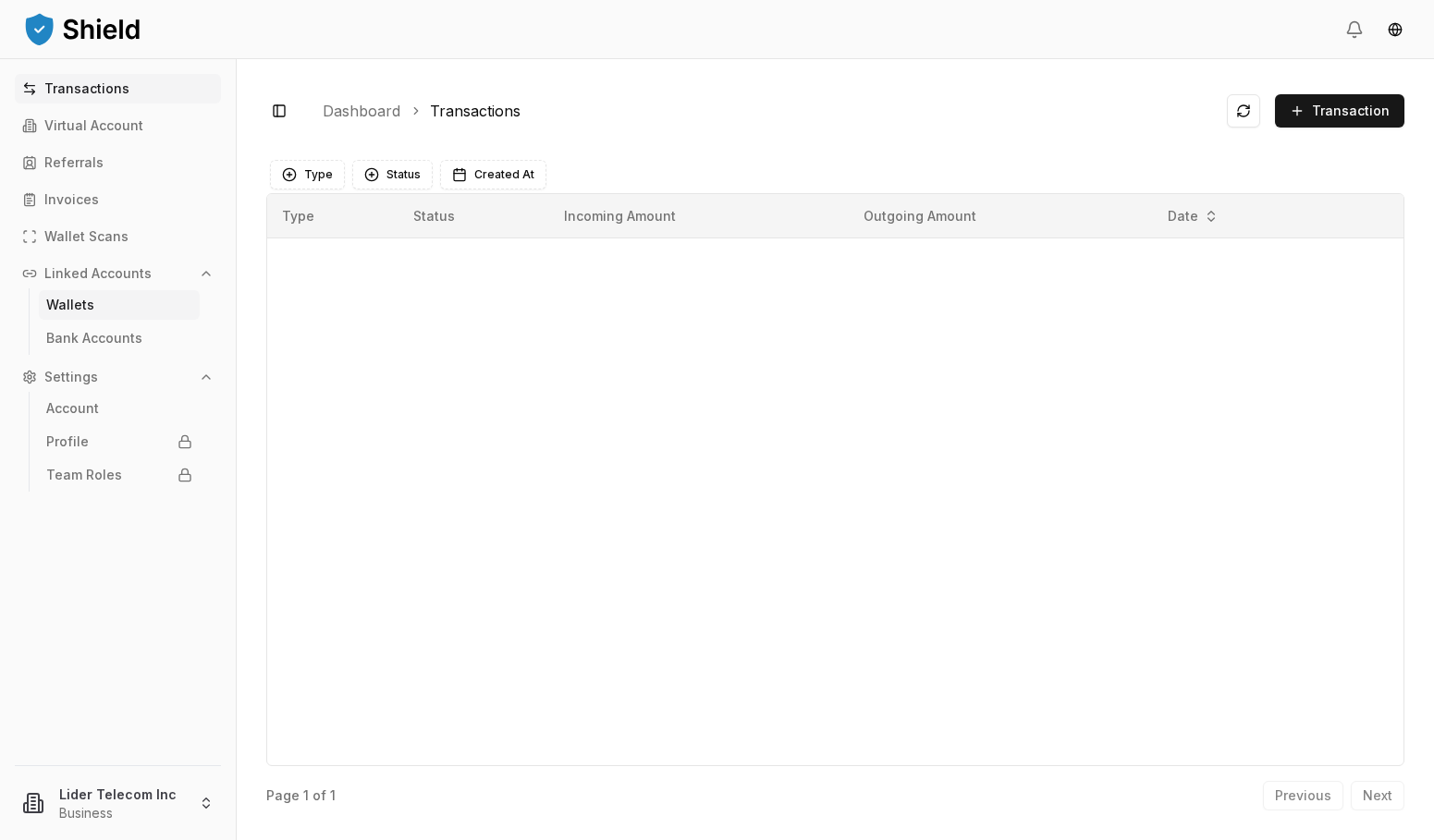 click on "Wallets" at bounding box center [70, 305] 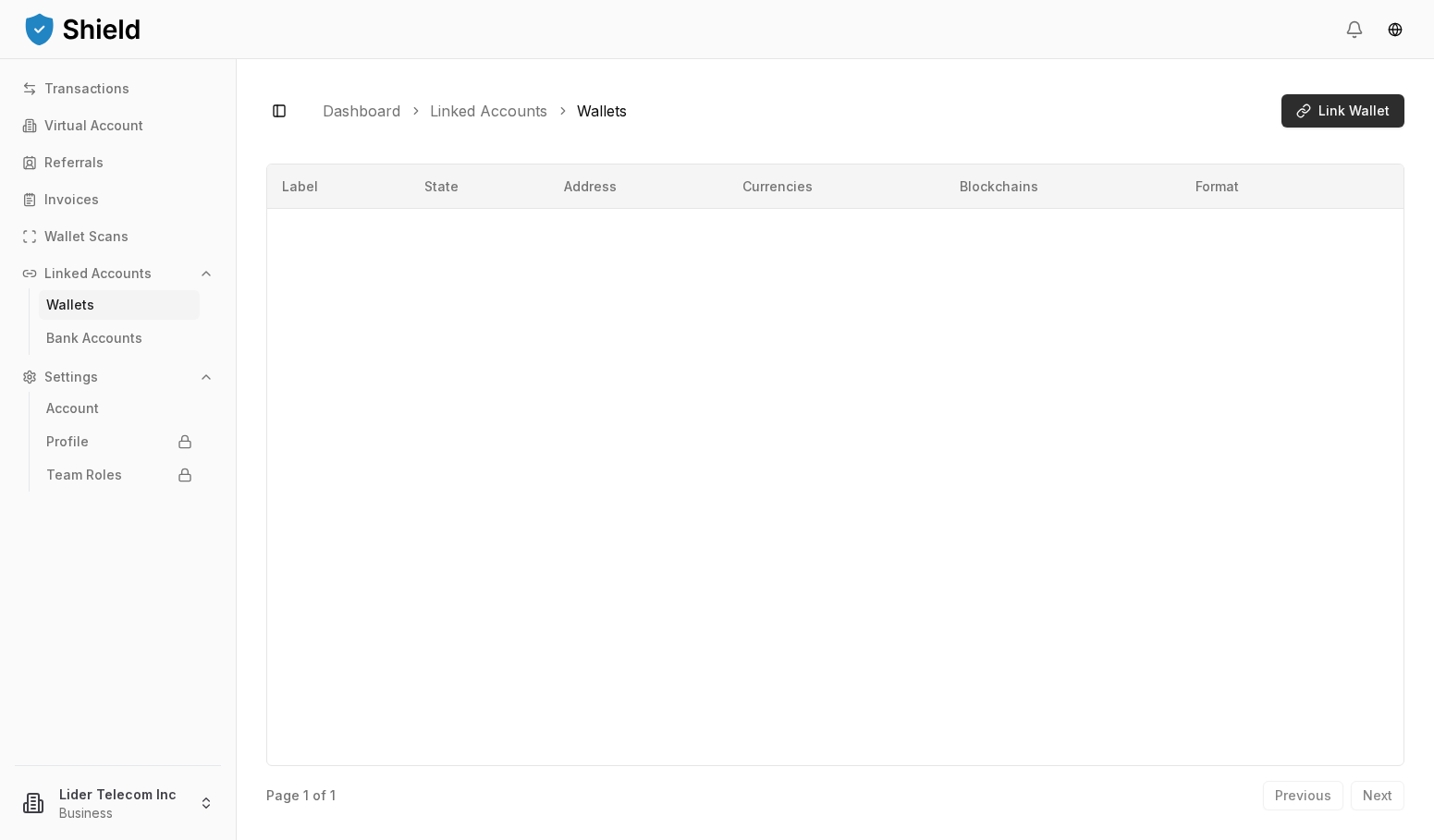 click on "Link Wallet" at bounding box center (1342, 111) 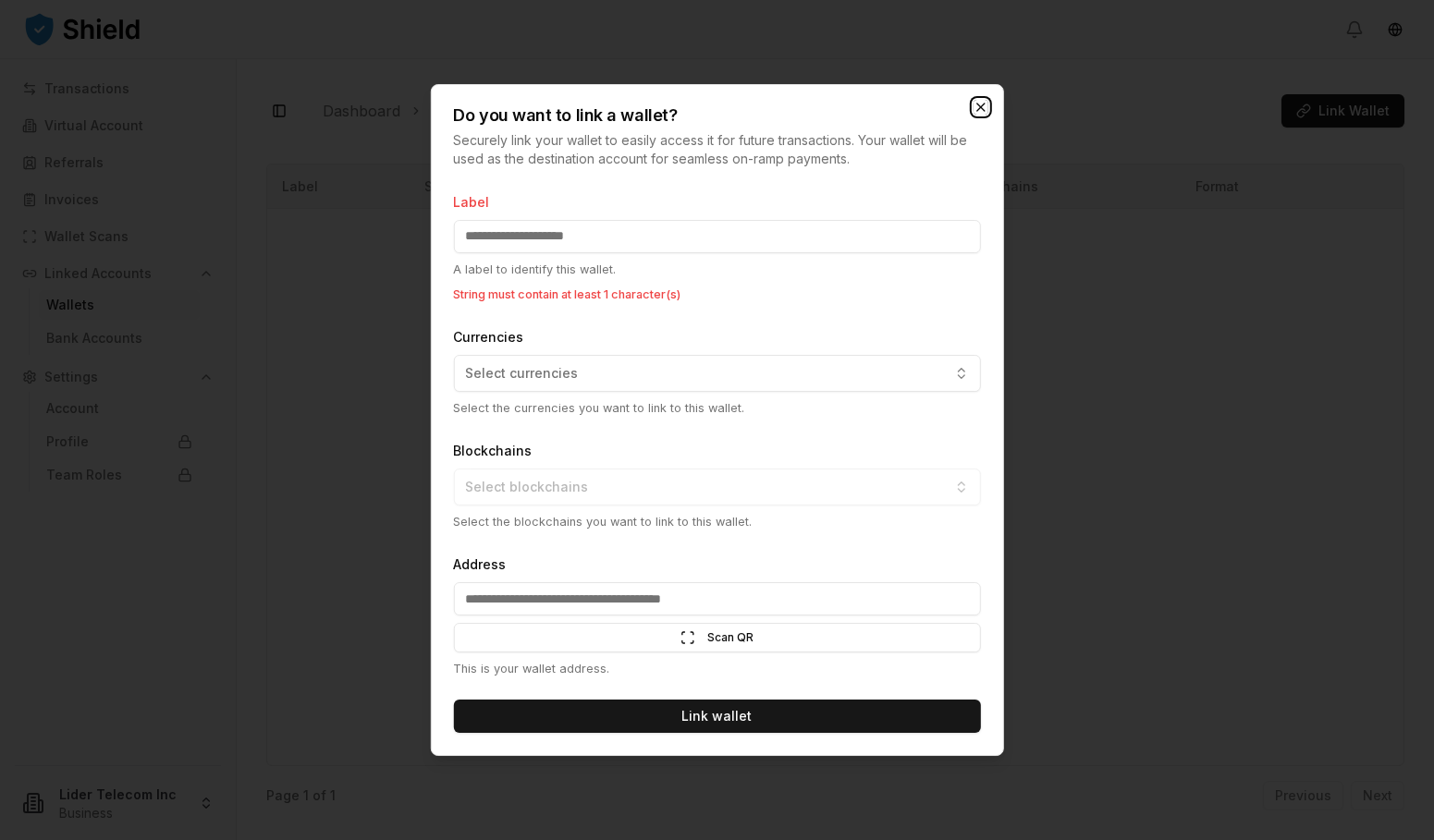 click 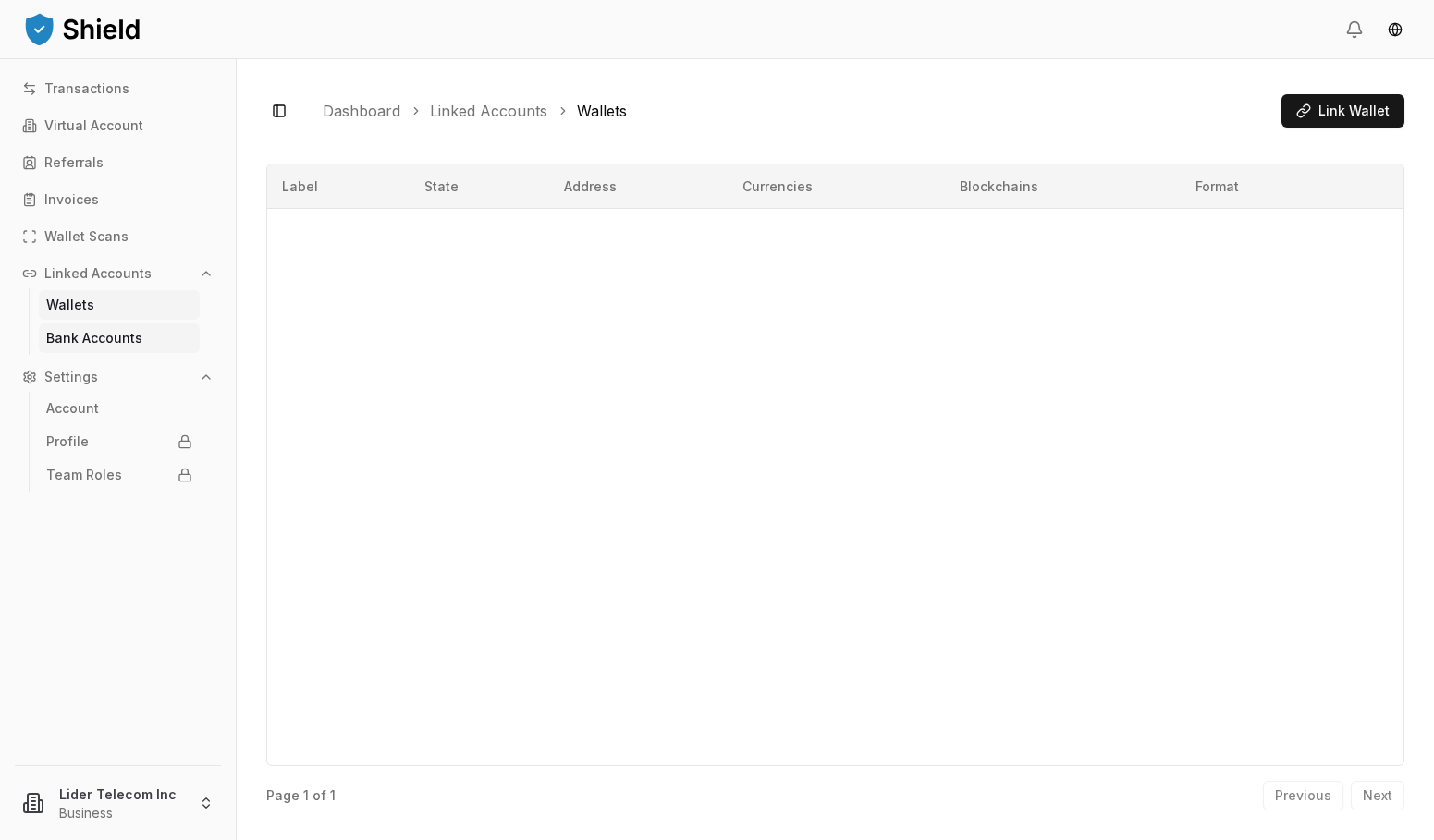 click on "Bank Accounts" at bounding box center (94, 338) 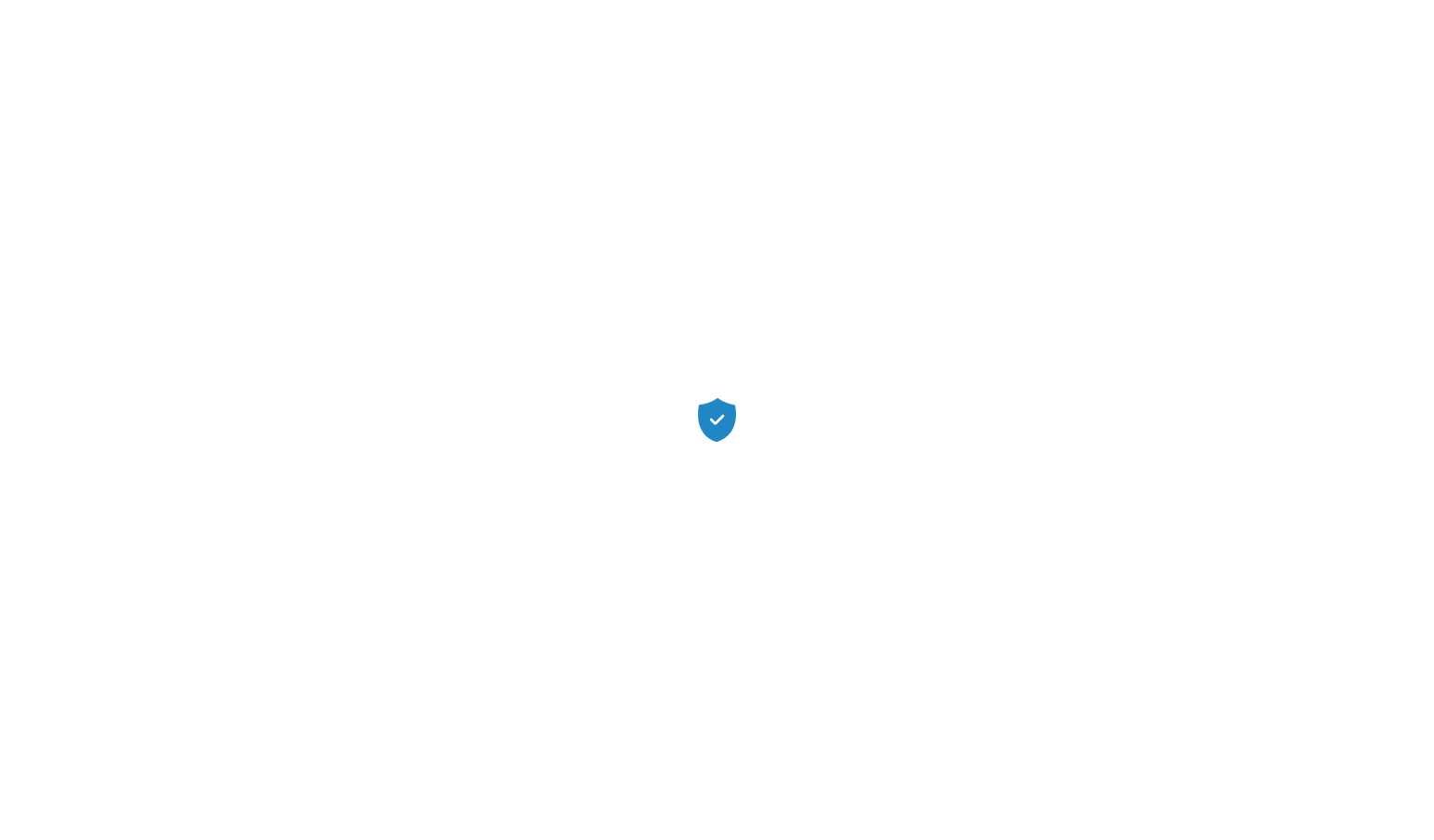 scroll, scrollTop: 0, scrollLeft: 0, axis: both 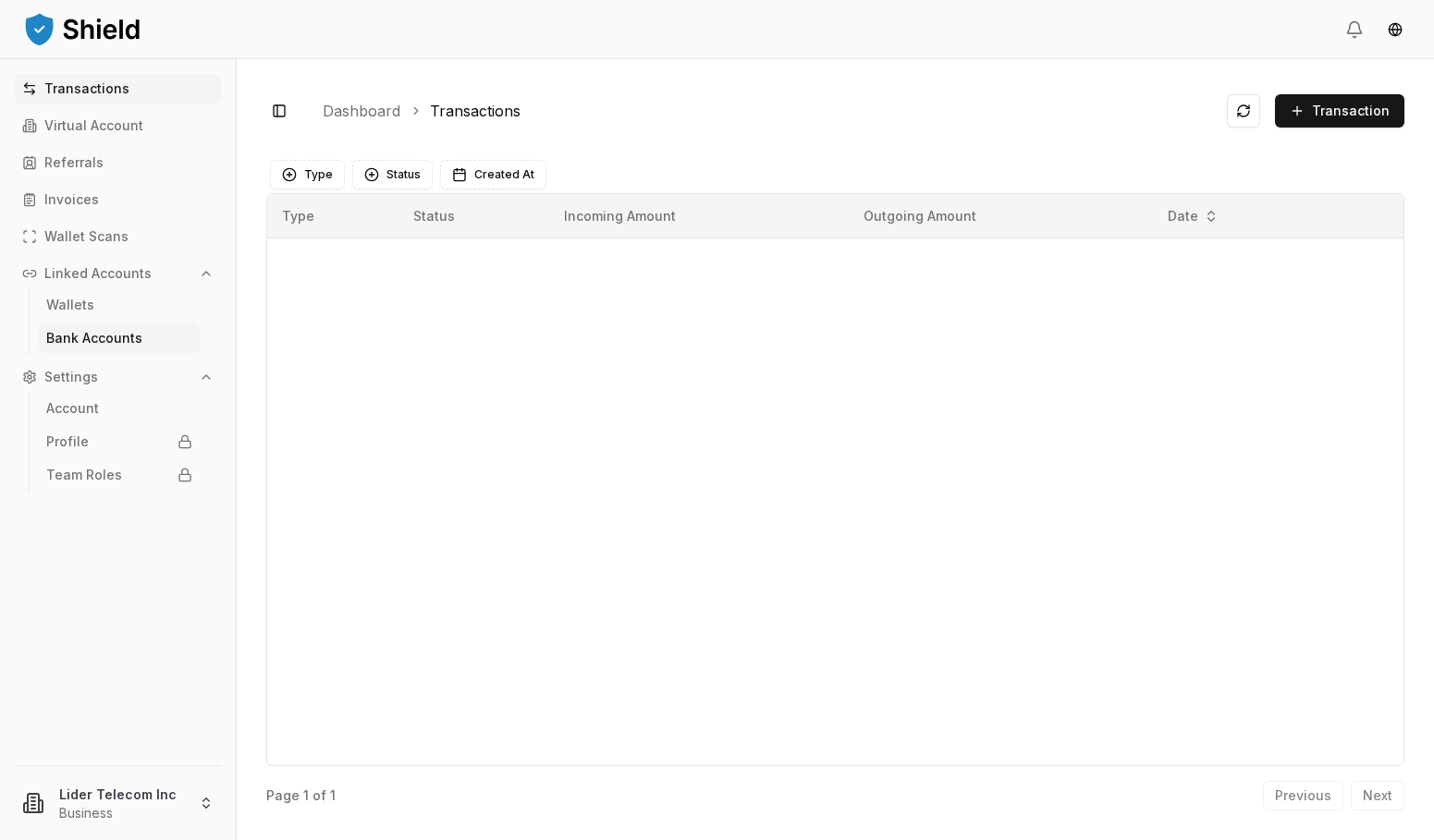 click on "Bank Accounts" at bounding box center [94, 338] 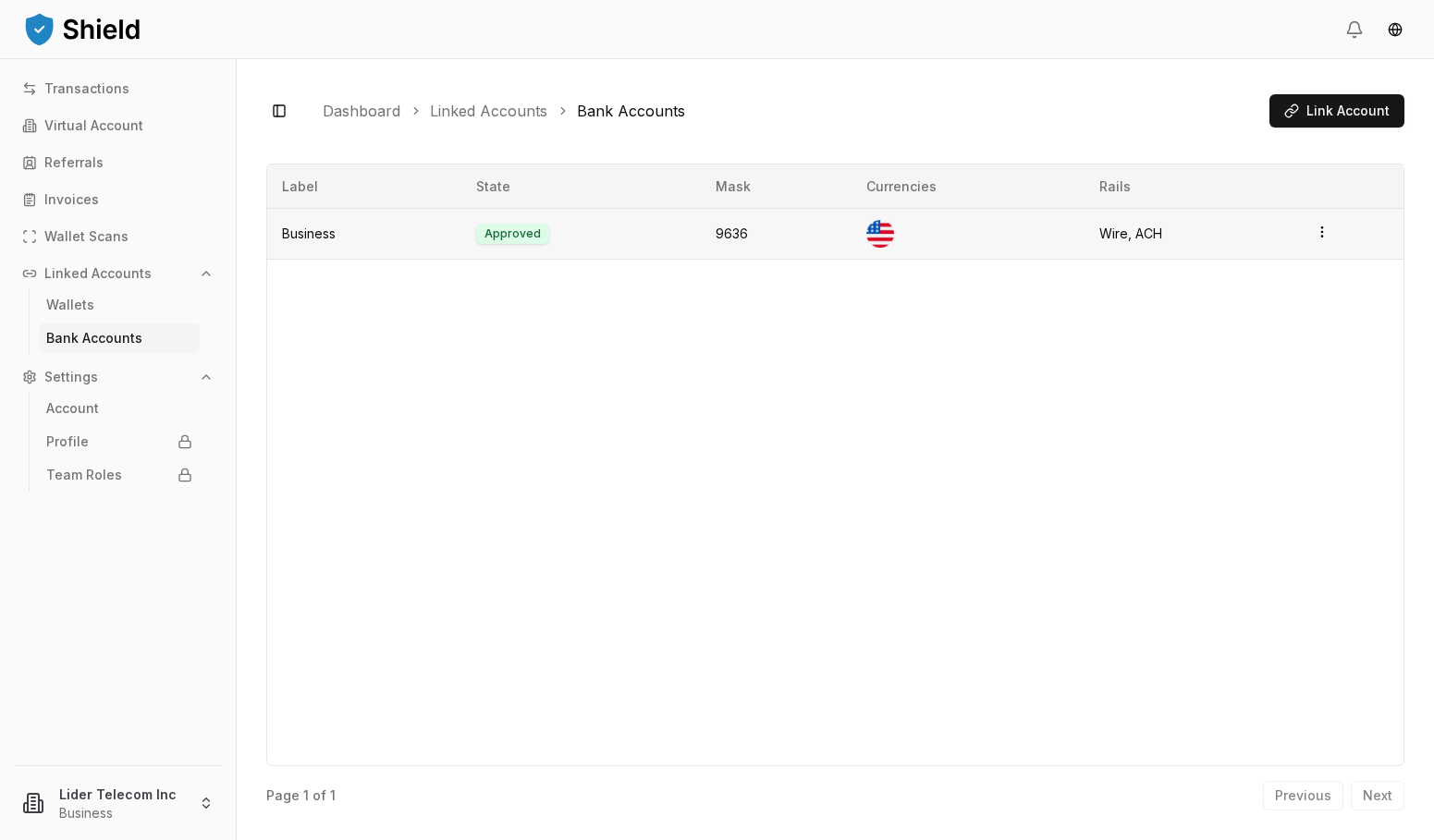 click 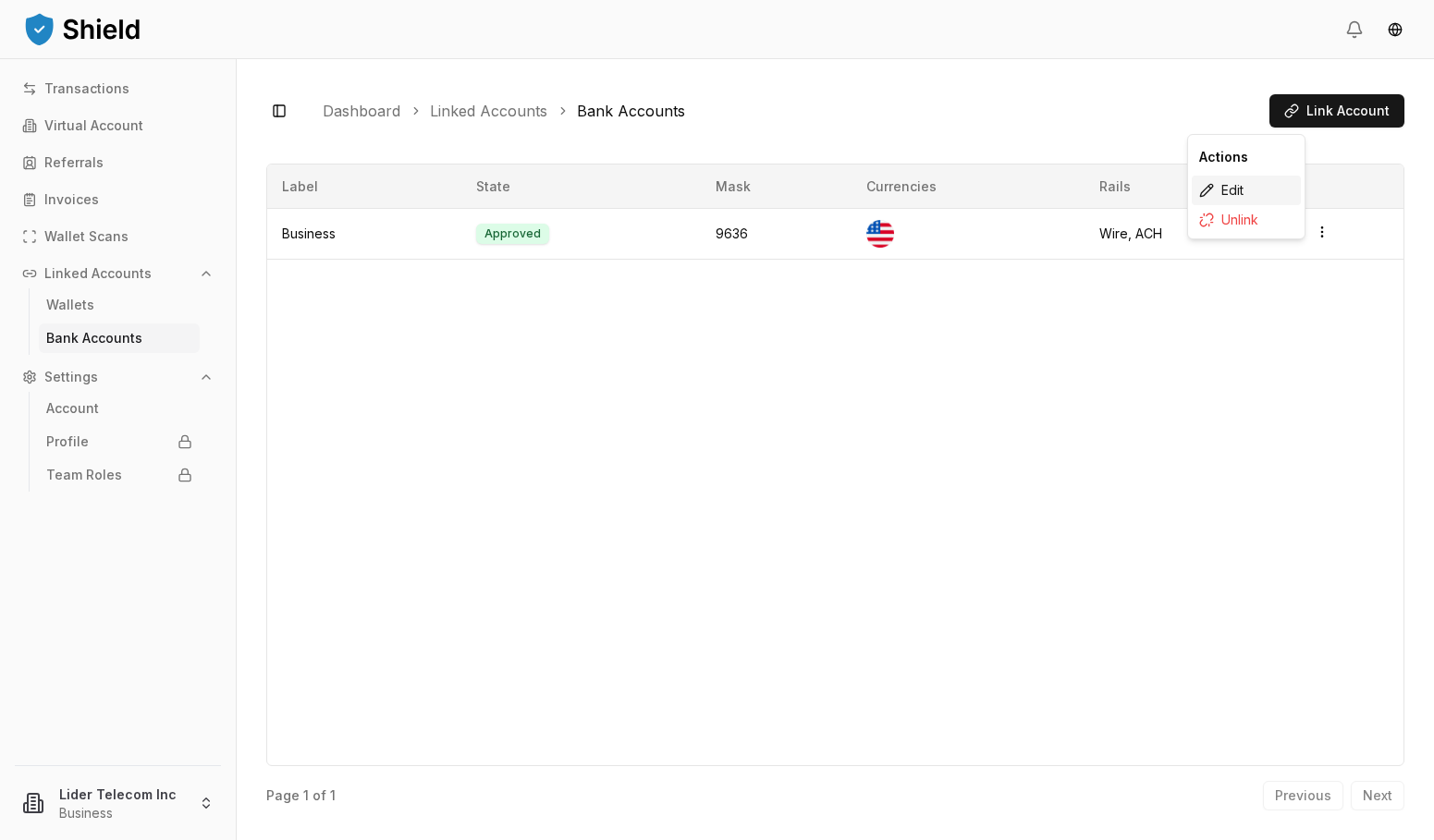 click on "Edit" at bounding box center [1246, 190] 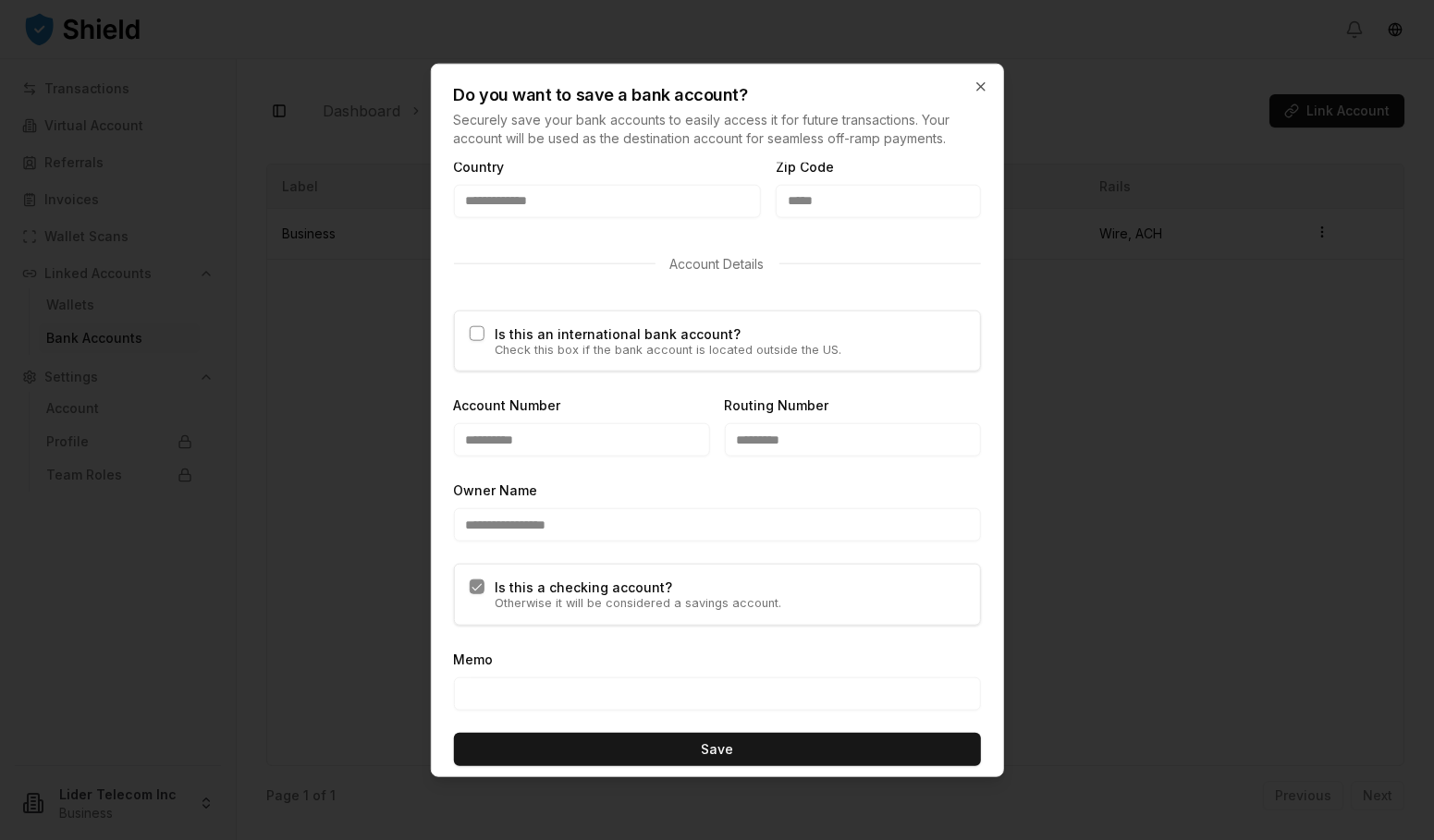 scroll, scrollTop: 961, scrollLeft: 0, axis: vertical 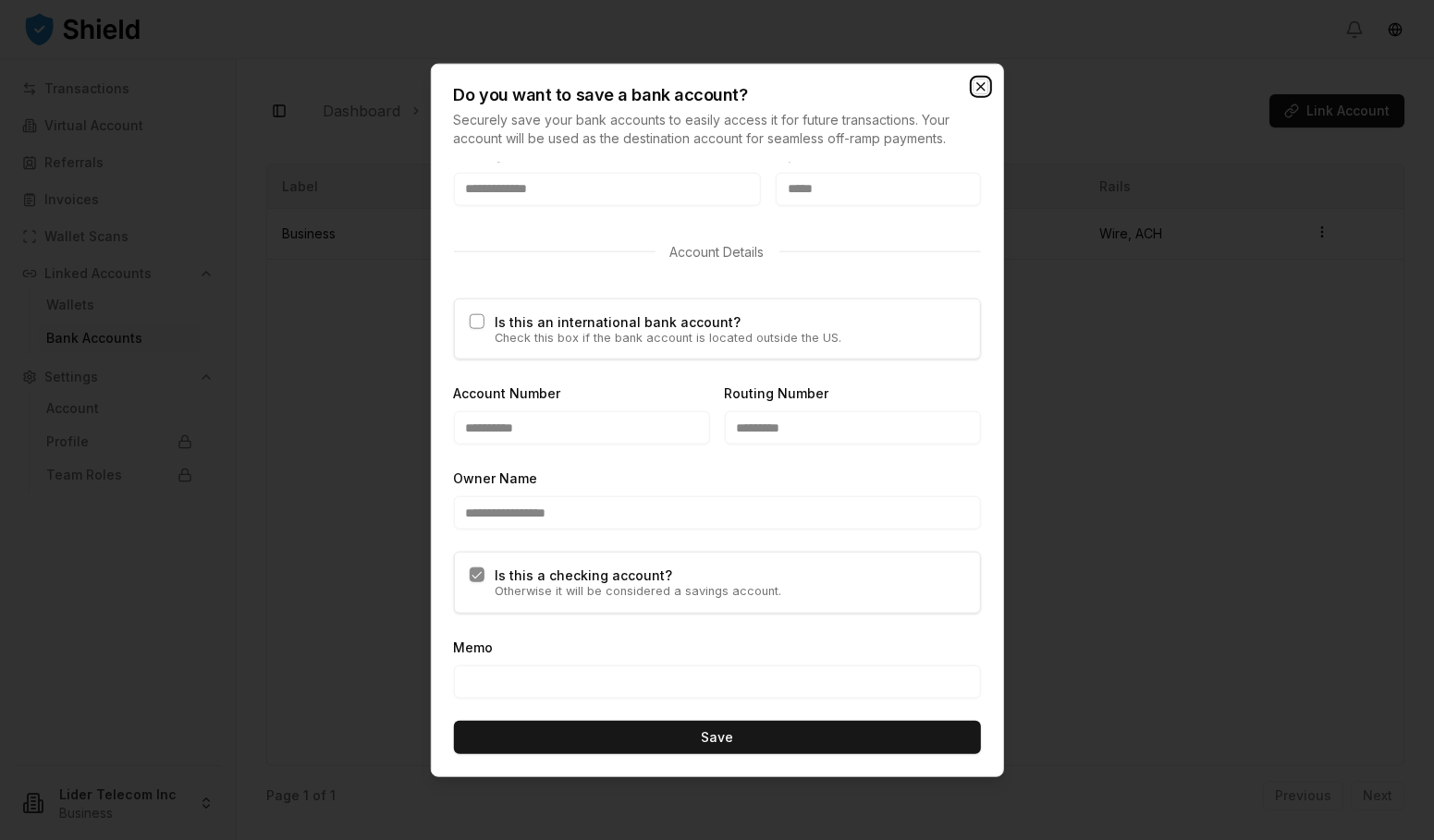 click 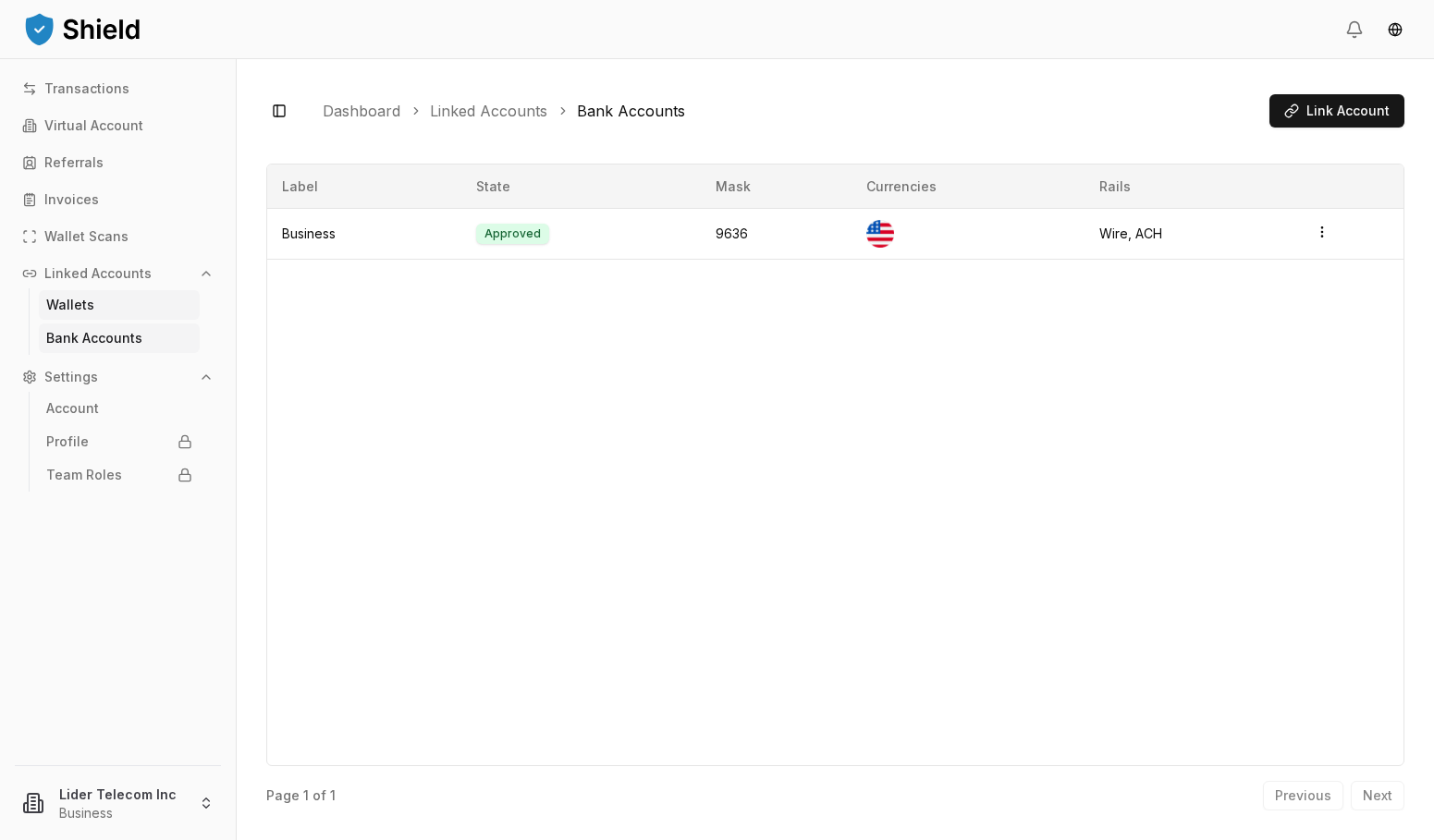 click on "Wallets" at bounding box center [119, 305] 